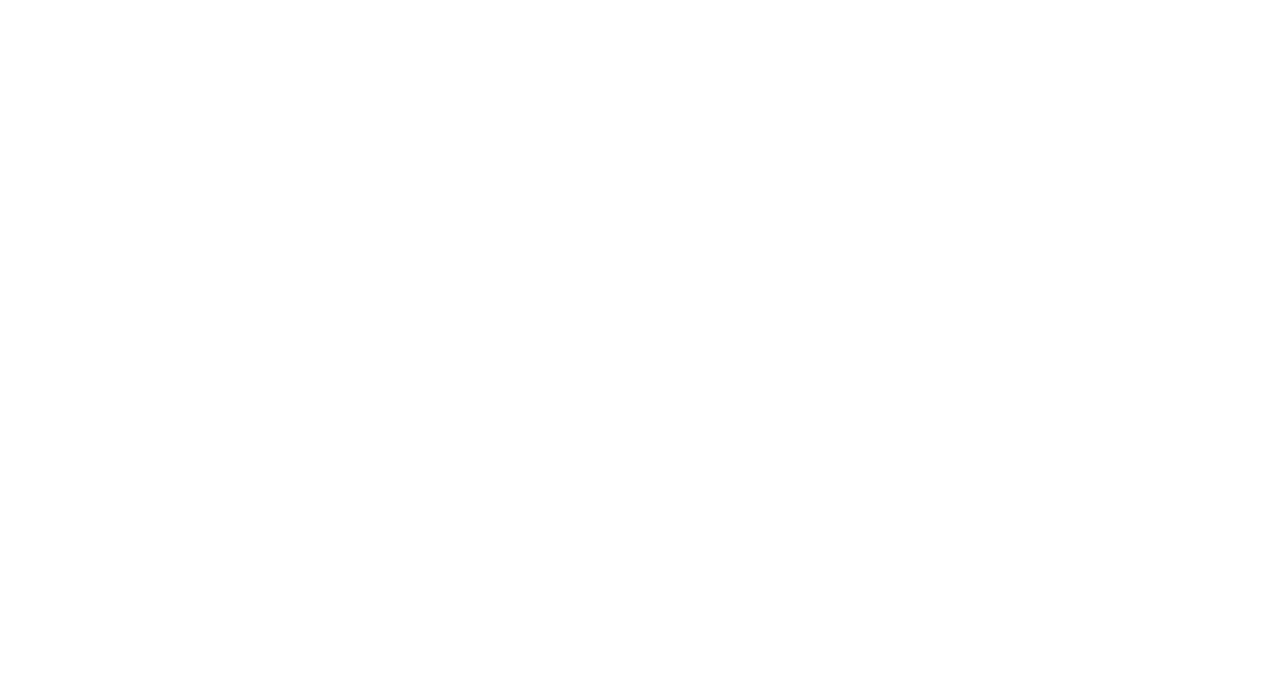 scroll, scrollTop: 0, scrollLeft: 0, axis: both 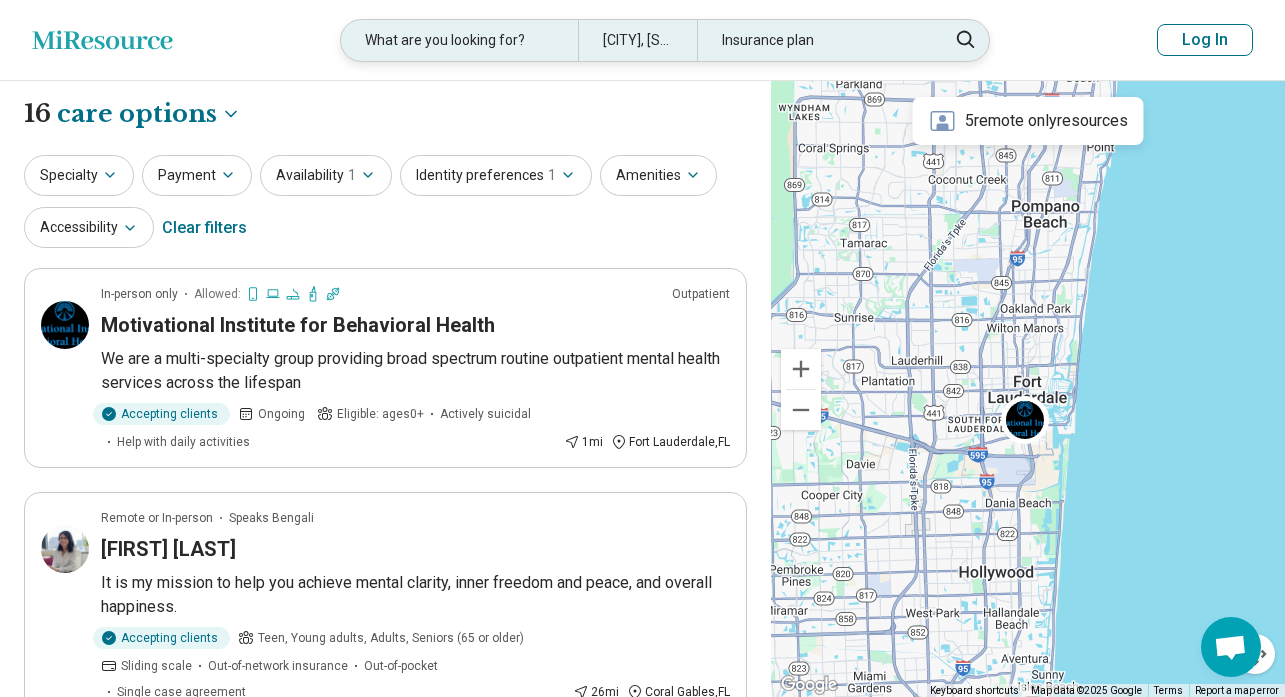 click on "What are you looking for?" at bounding box center (459, 40) 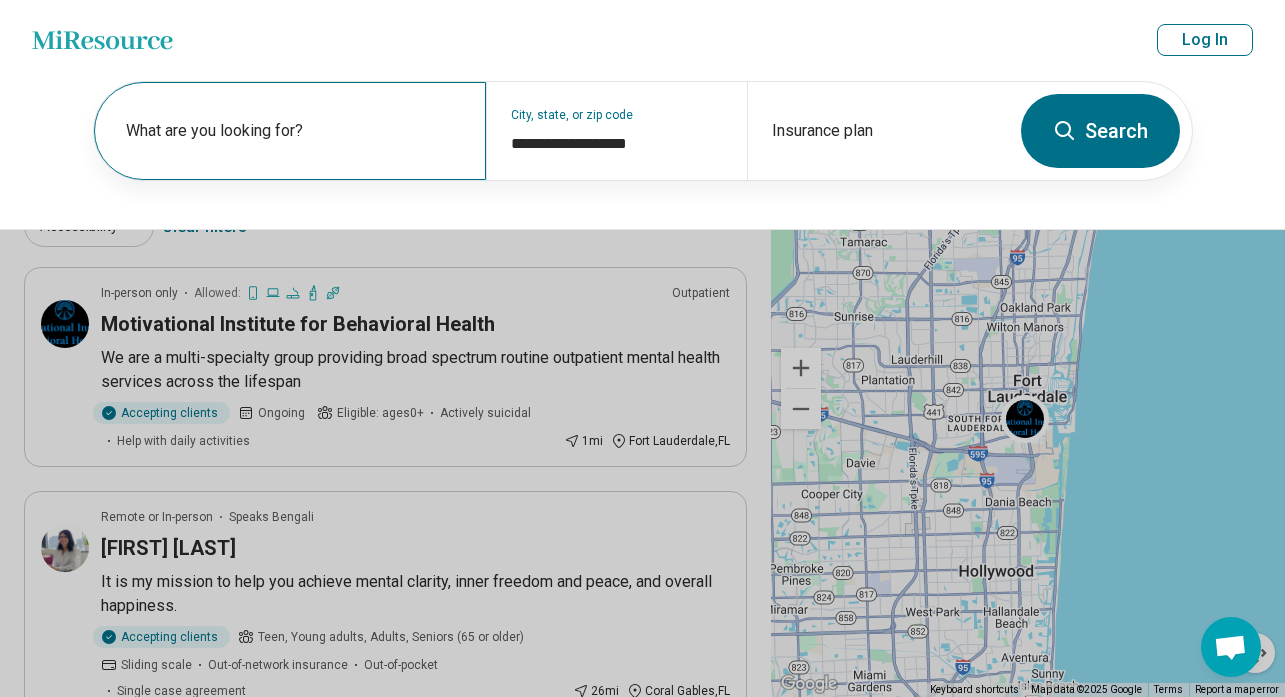 click on "What are you looking for?" at bounding box center (294, 131) 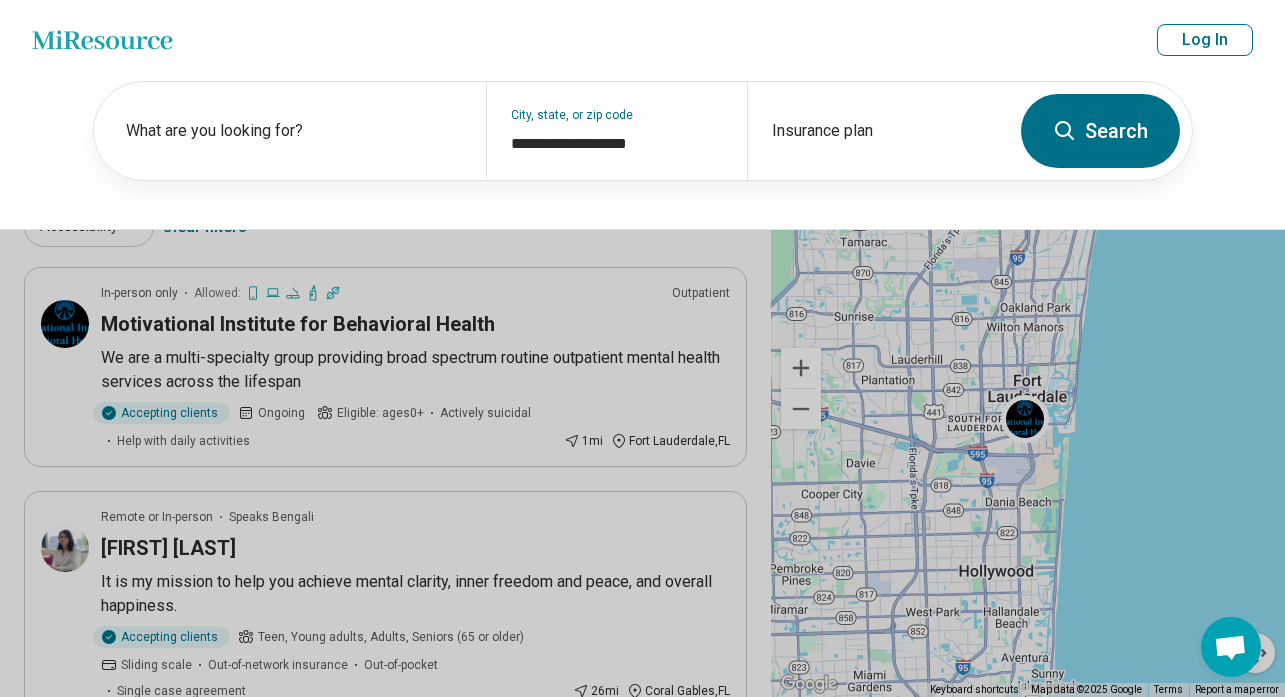 click at bounding box center [642, 348] 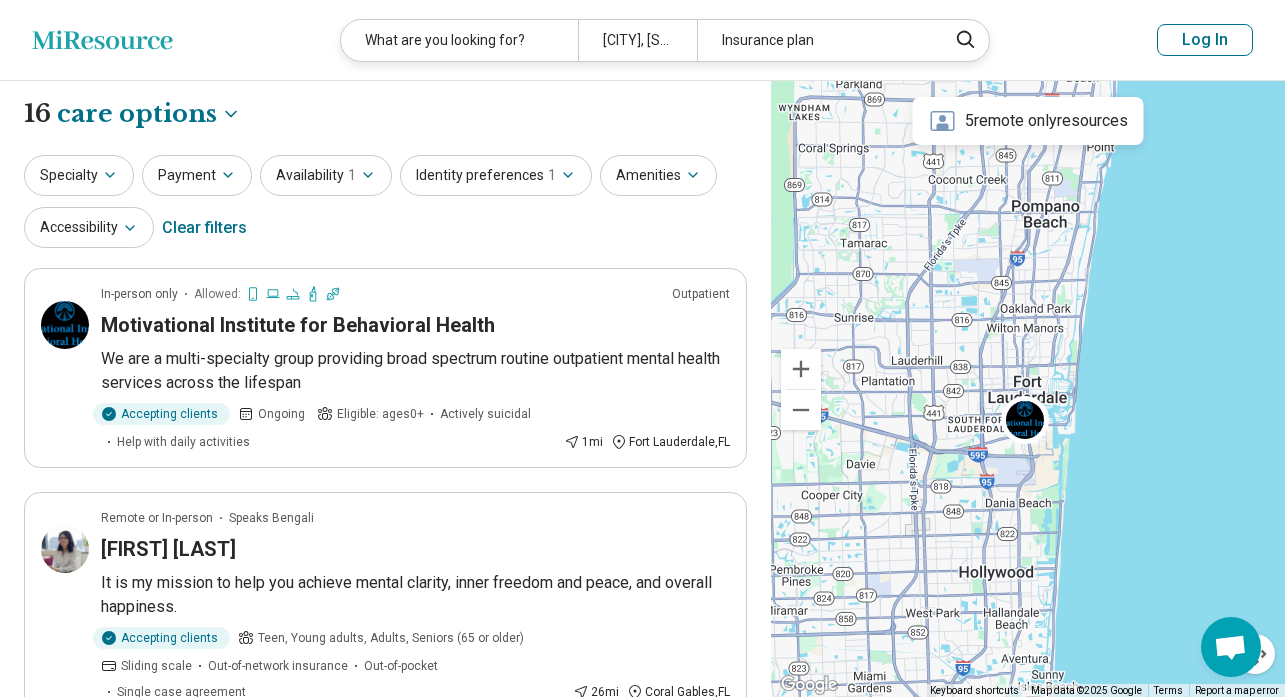 click 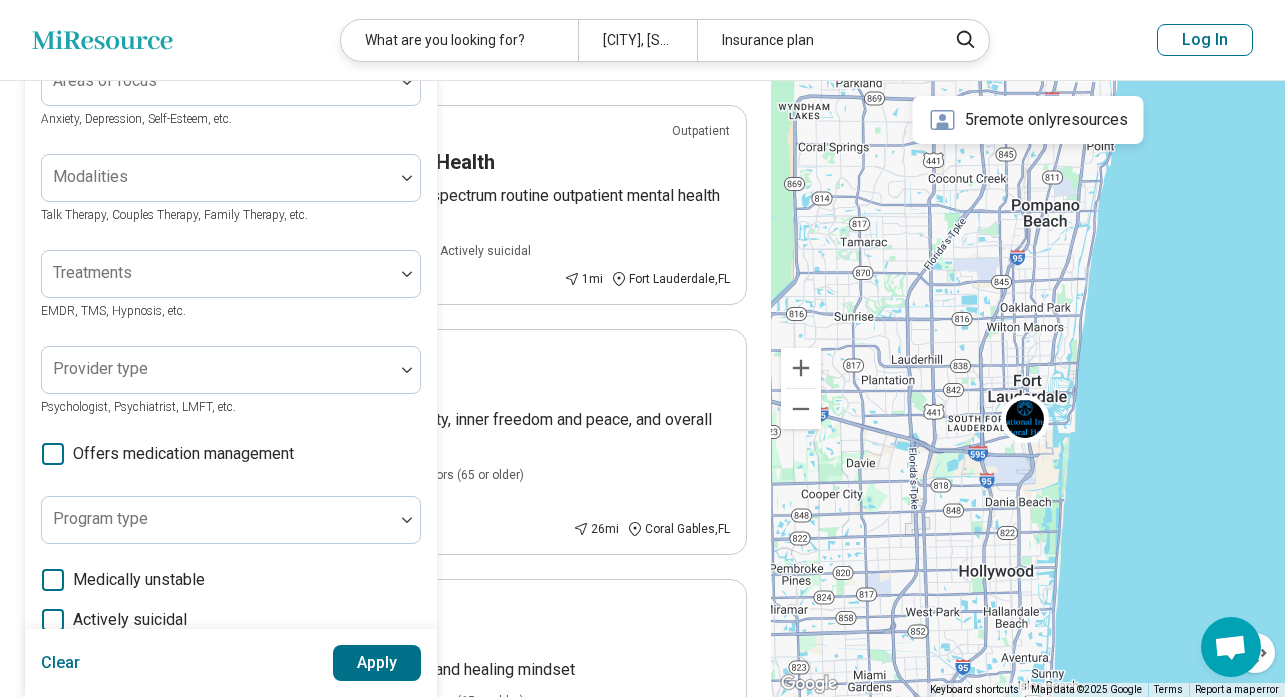 scroll, scrollTop: 167, scrollLeft: 0, axis: vertical 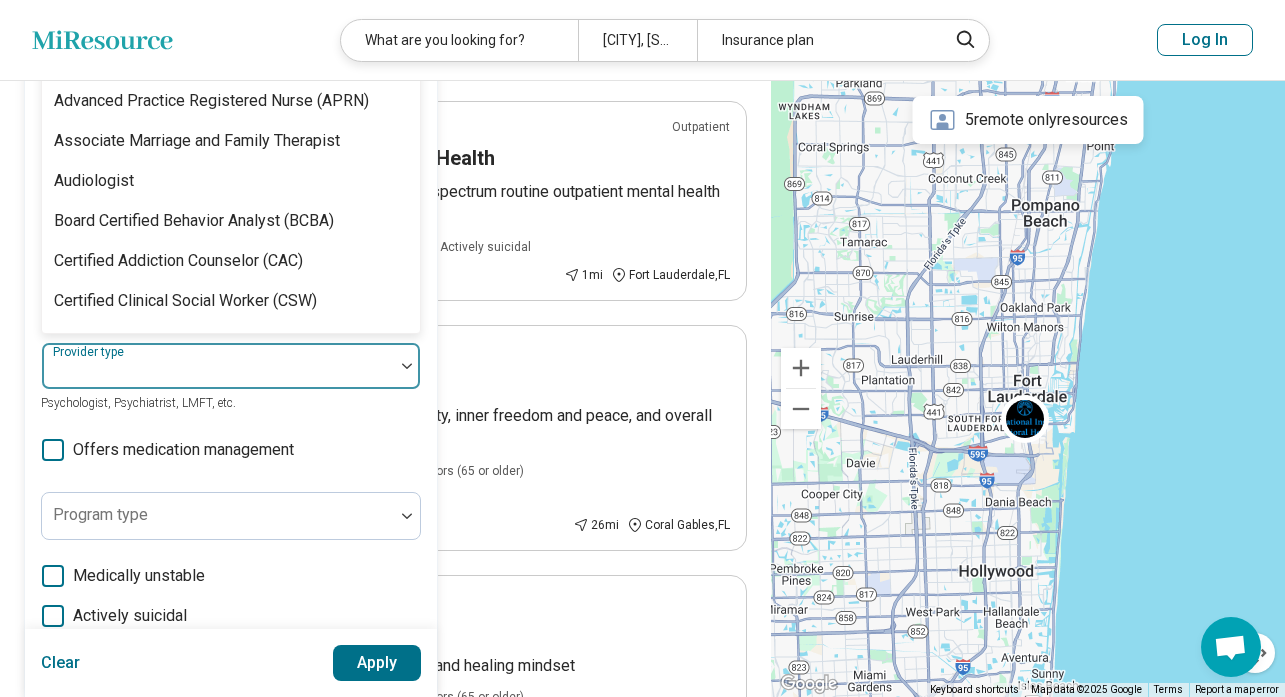 click at bounding box center [218, 374] 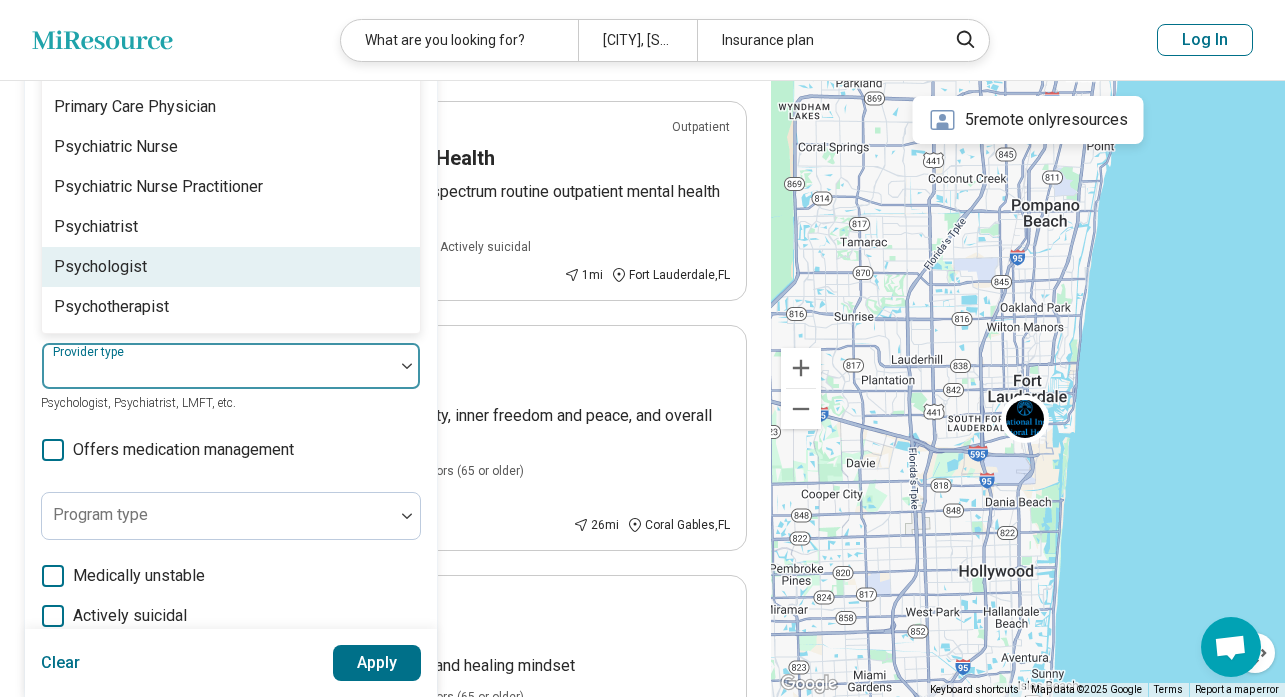 scroll, scrollTop: 2397, scrollLeft: 0, axis: vertical 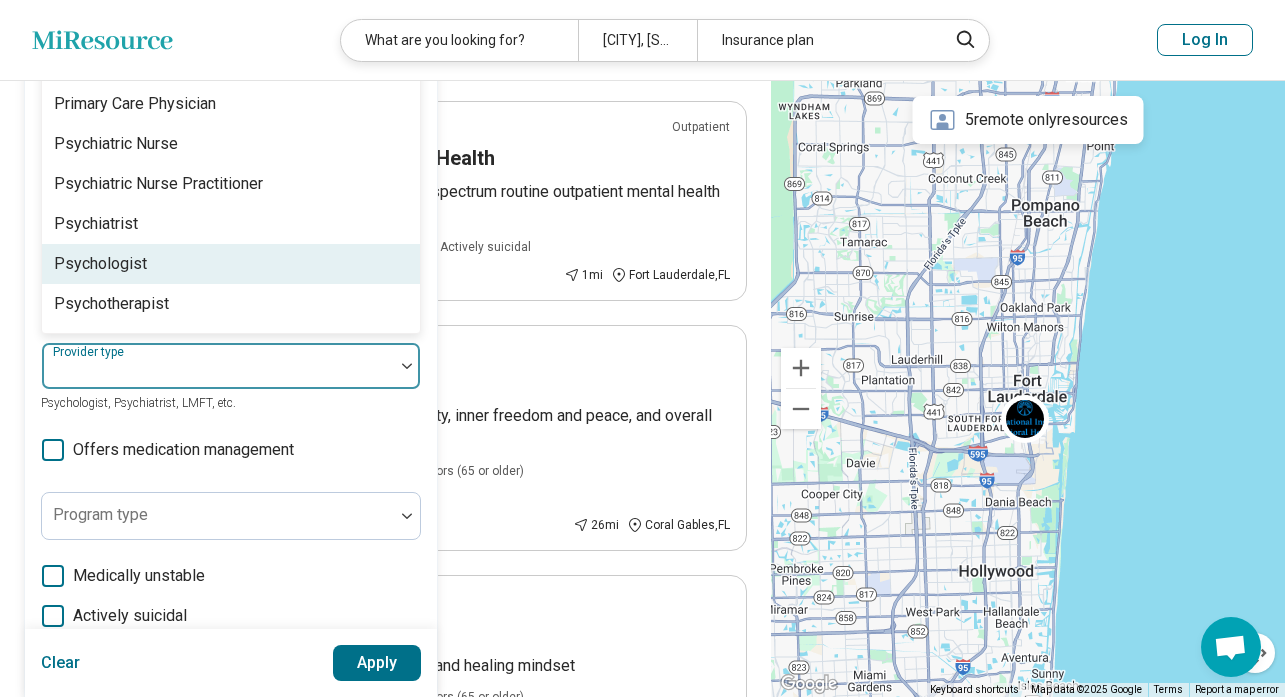 click on "Psychologist" at bounding box center [100, 264] 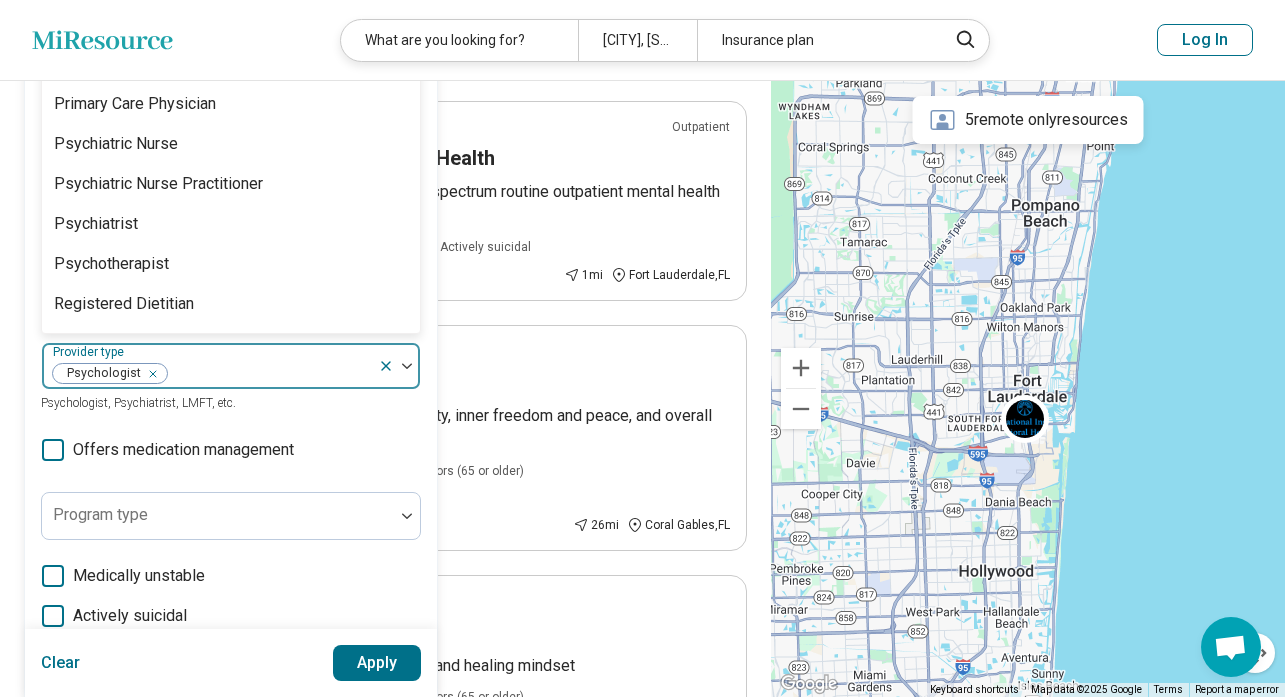 click on "Areas of focus Anxiety, Depression, Self-Esteem, etc. Modalities Talk Therapy, Couples Therapy, Family Therapy, etc. Treatments EMDR, TMS, Hypnosis, etc. option Psychologist, selected. Academy of Certified Social Workers License (ACSW), 1 of 67. 67 results available. Use Up and Down to choose options, press Enter to select the currently focused option, press Escape to exit the menu, press Tab to select the option and exit the menu. Provider type Psychologist Academy of Certified Social Workers License (ACSW) Advanced Practice Registered Nurse (APRN) Associate Marriage and Family Therapist Audiologist Board Certified Behavior Analyst (BCBA) Certified Addiction Counselor (CAC) Certified Clinical Social Worker (CSW) Certified Eating Disorder Specialist Certified Group Psychotherapist (CGP) Certified Mental Performance Consultant Certified Social Worker (CSW) Certified Trauma Professional Community Resource Counselor Credentialed Sexual Abuse Youth Clinician (CSAYC) Diplomate in Clinical Social Work (DCSW) Other" at bounding box center [231, 445] 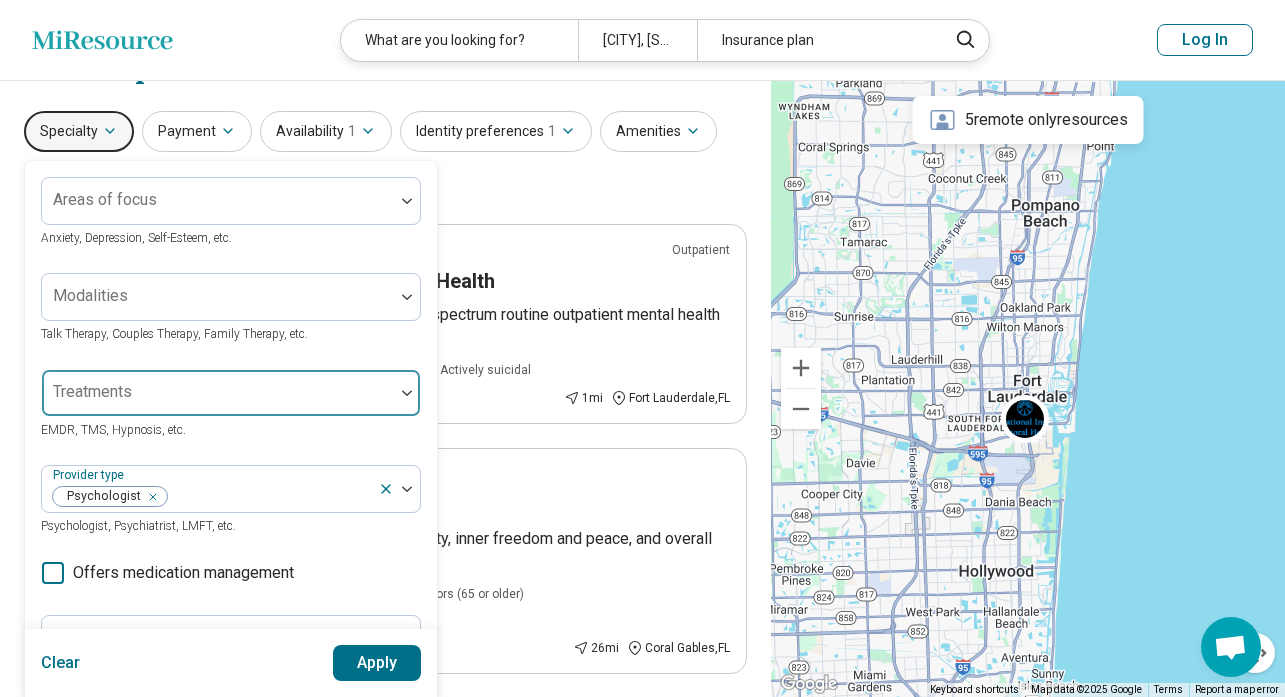scroll, scrollTop: 43, scrollLeft: 0, axis: vertical 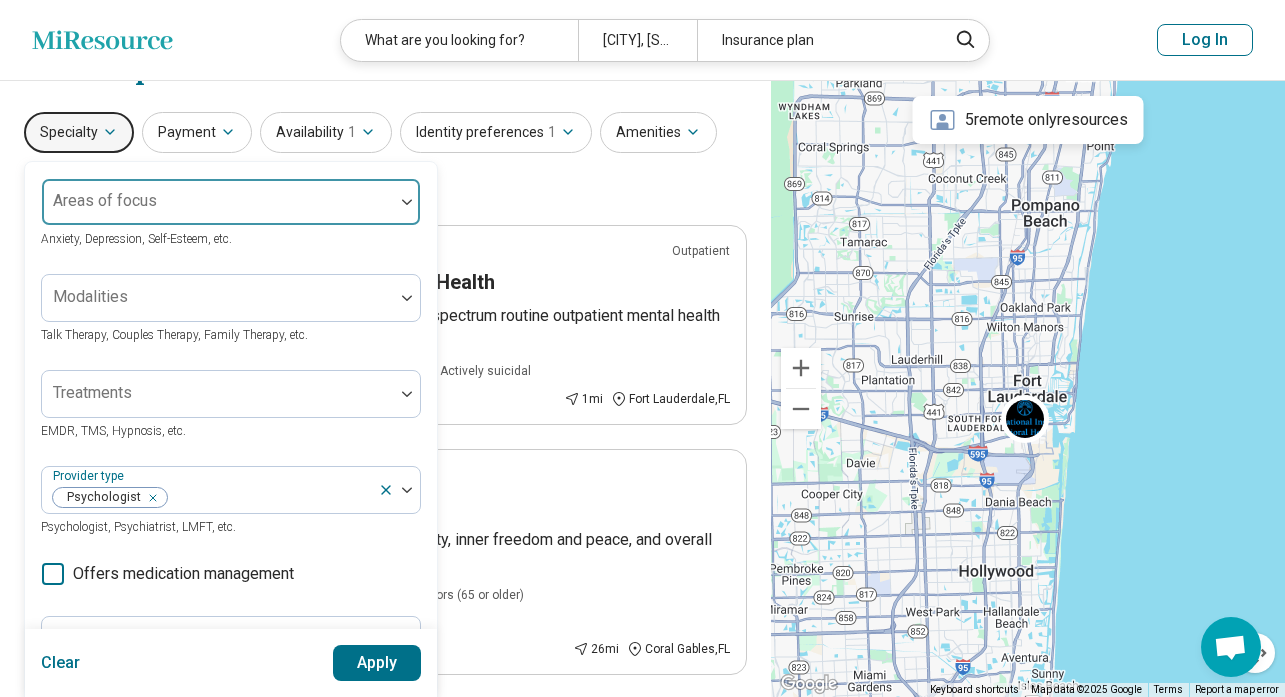 click at bounding box center [218, 202] 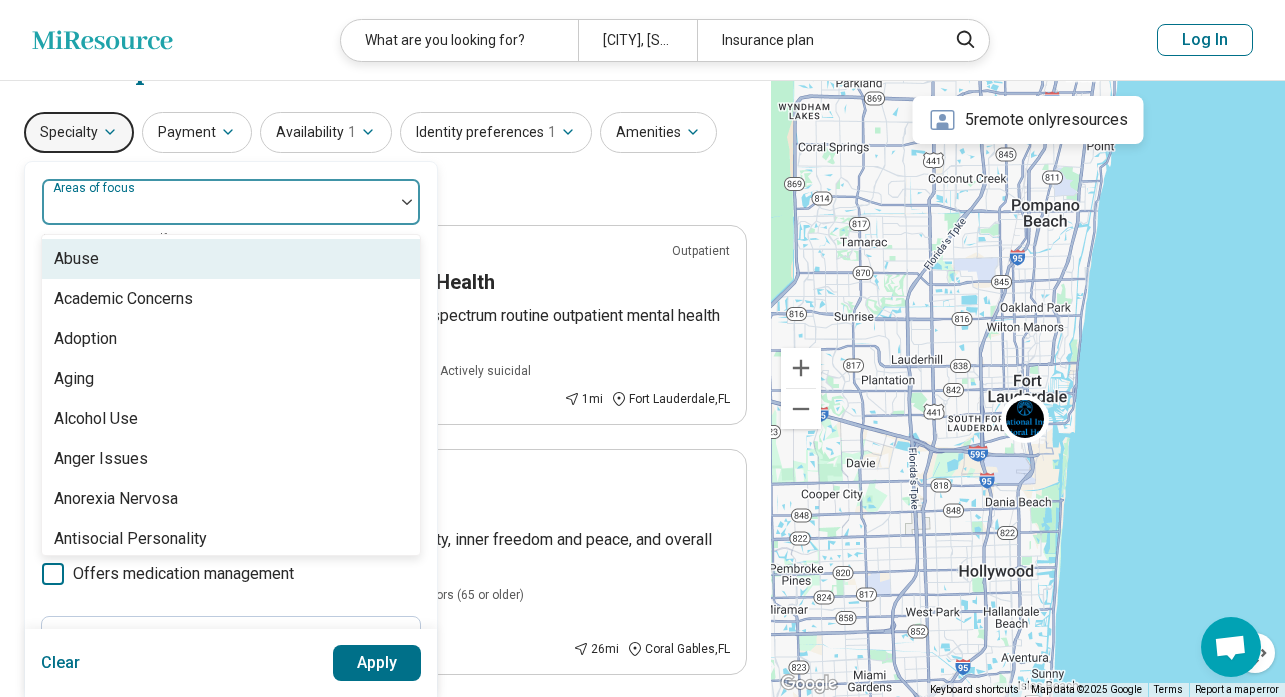 click at bounding box center (218, 202) 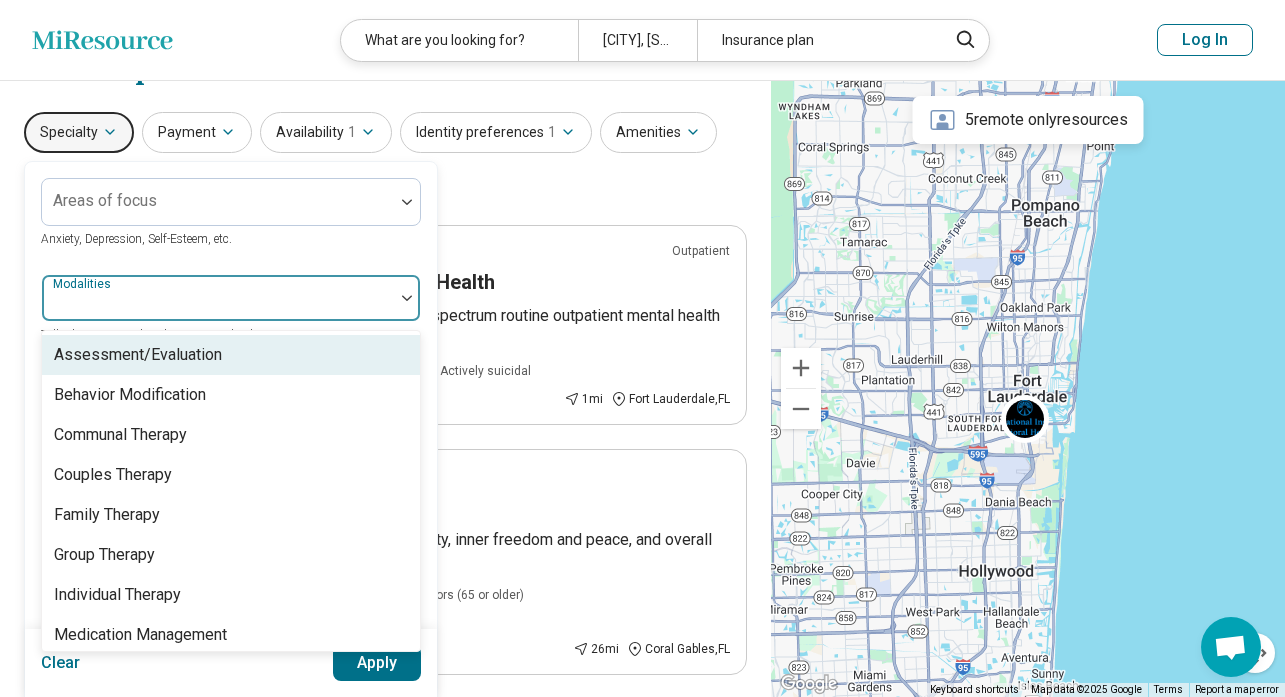 click at bounding box center [218, 306] 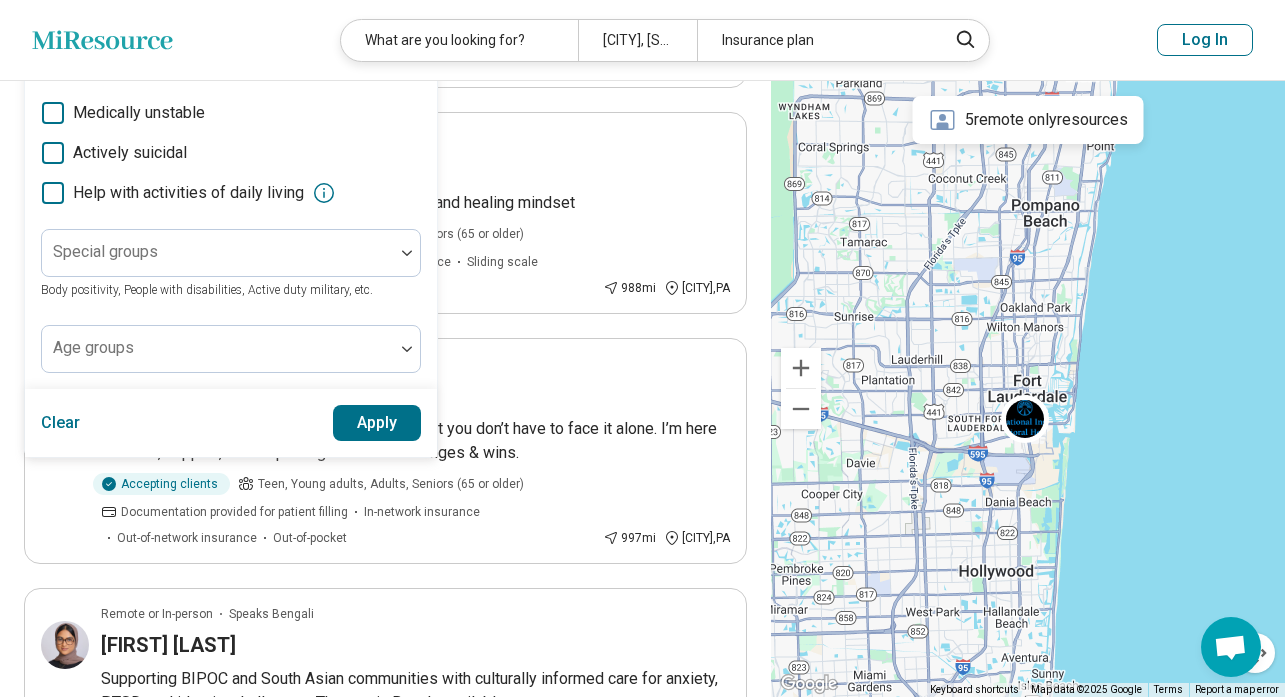 scroll, scrollTop: 634, scrollLeft: 0, axis: vertical 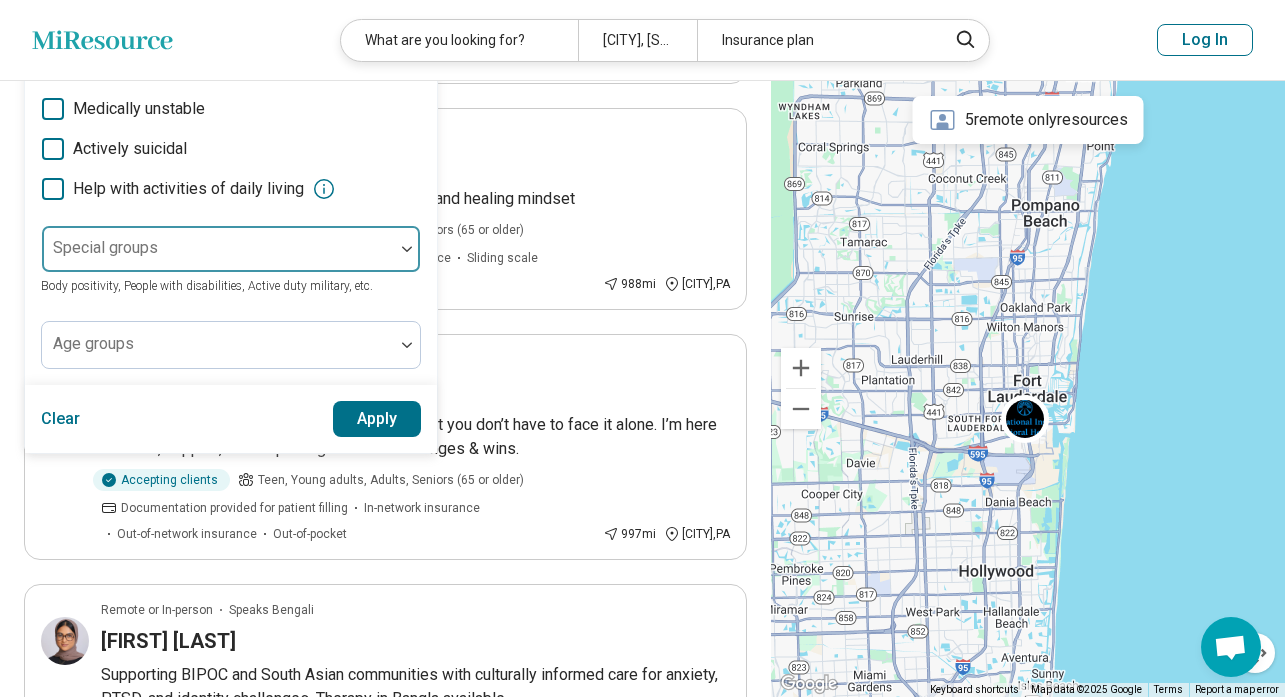 click at bounding box center [218, 257] 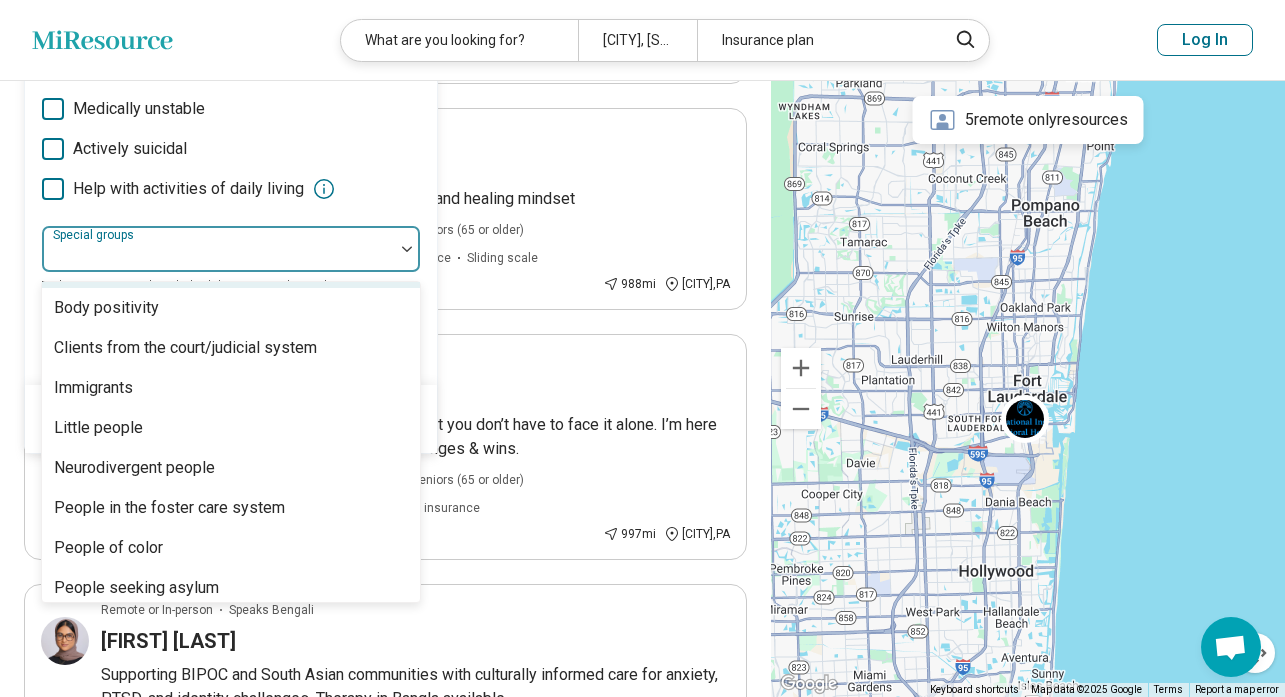 scroll, scrollTop: 0, scrollLeft: 0, axis: both 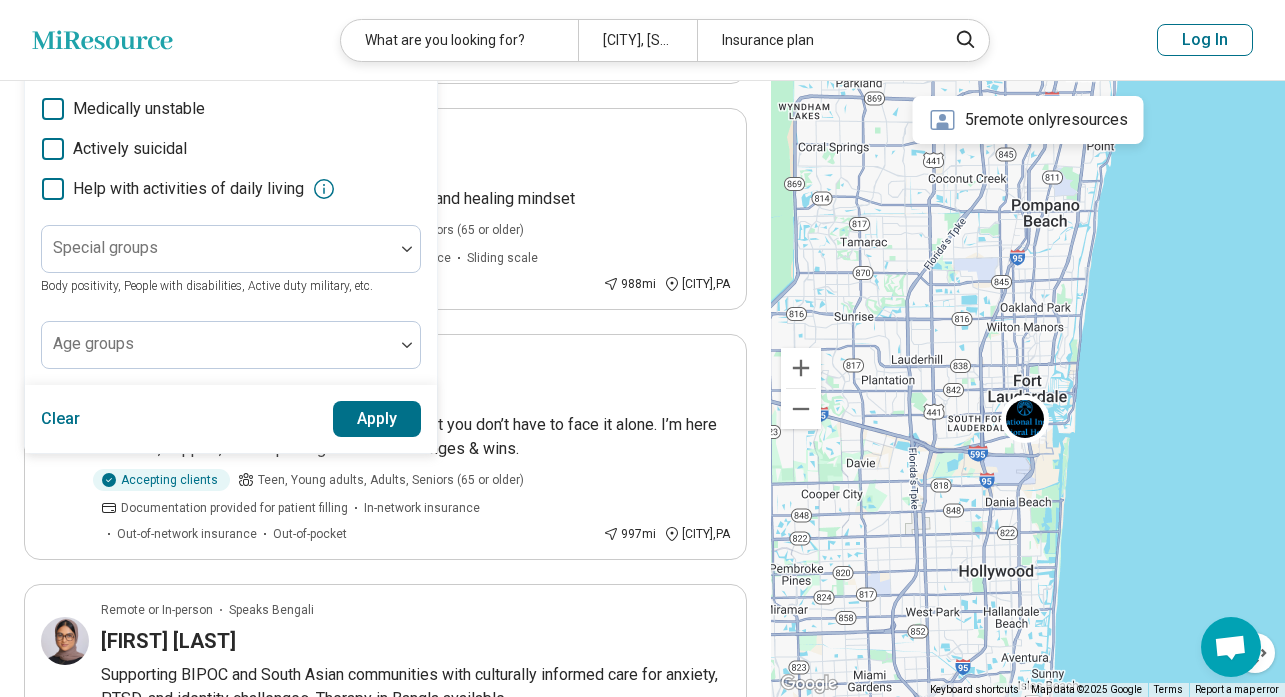 click on "Help with activities of daily living" at bounding box center (231, 189) 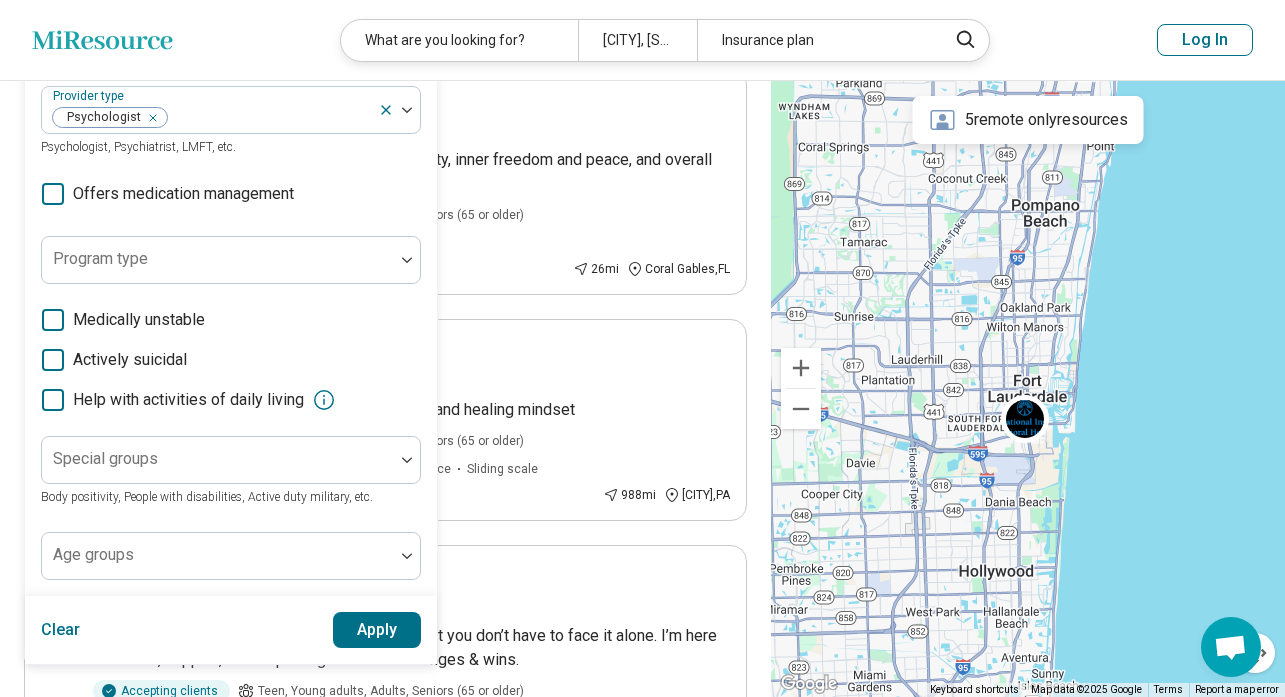 click on "Apply" at bounding box center [377, 630] 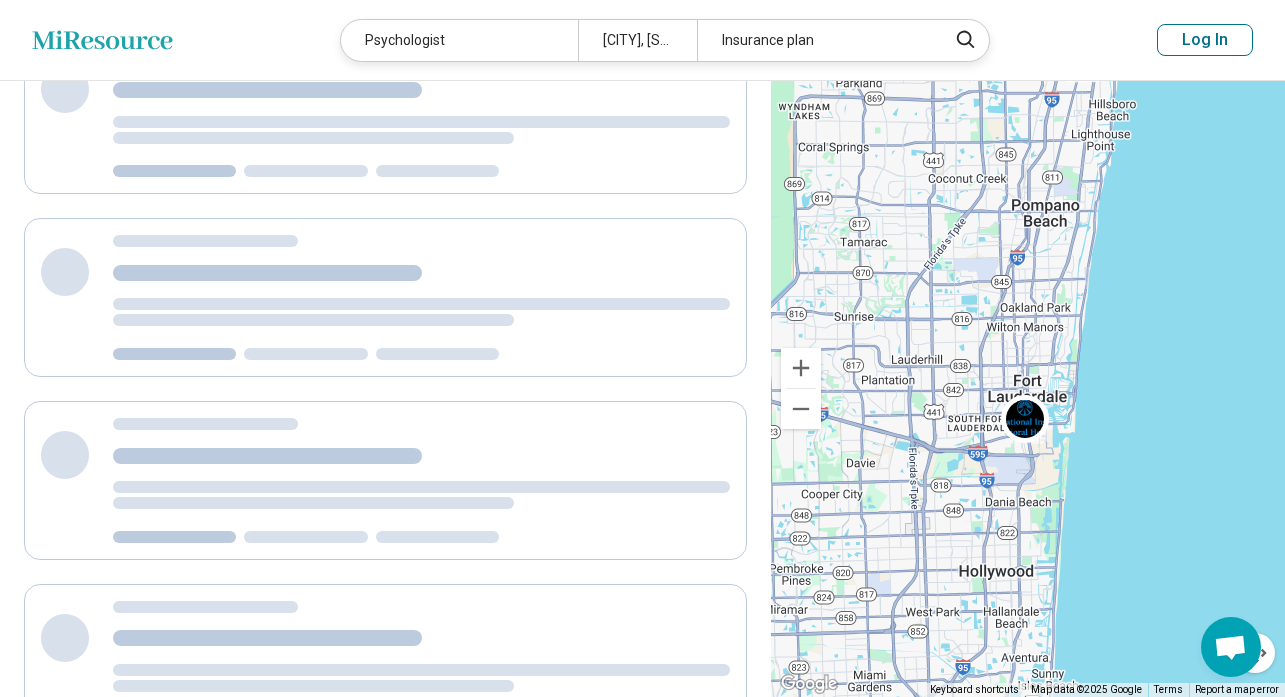 scroll, scrollTop: 257, scrollLeft: 0, axis: vertical 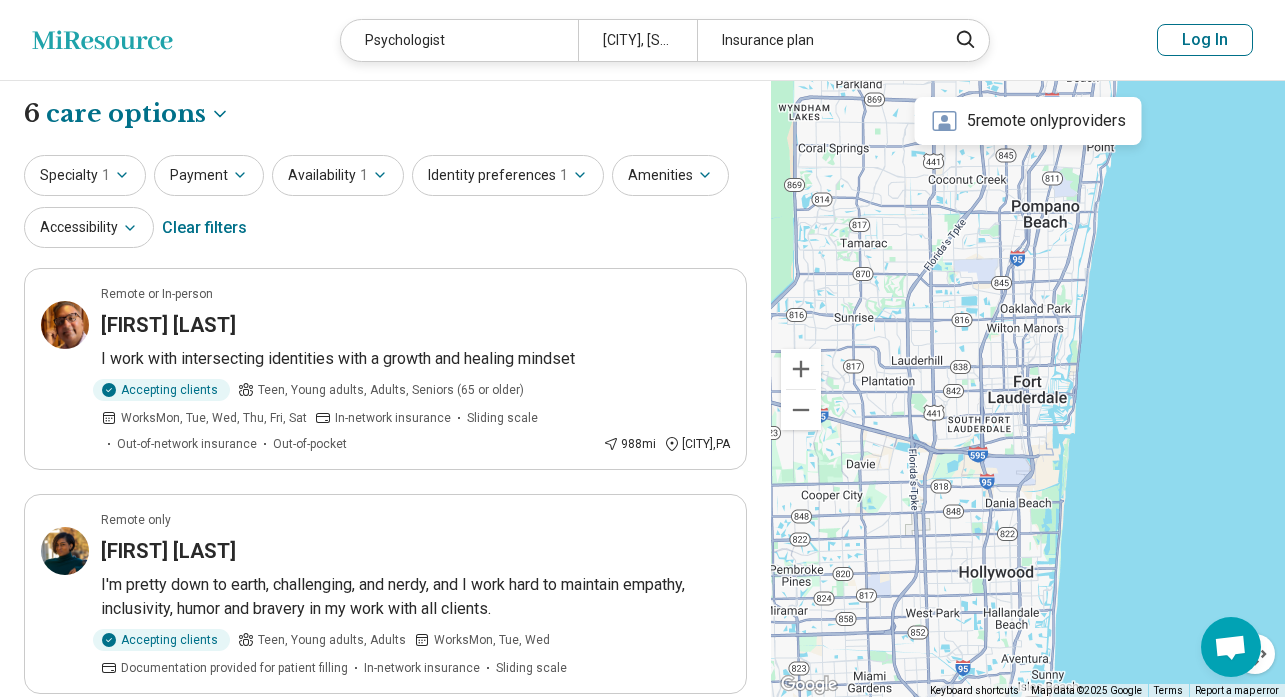 click on "Identity preferences 1" at bounding box center [508, 175] 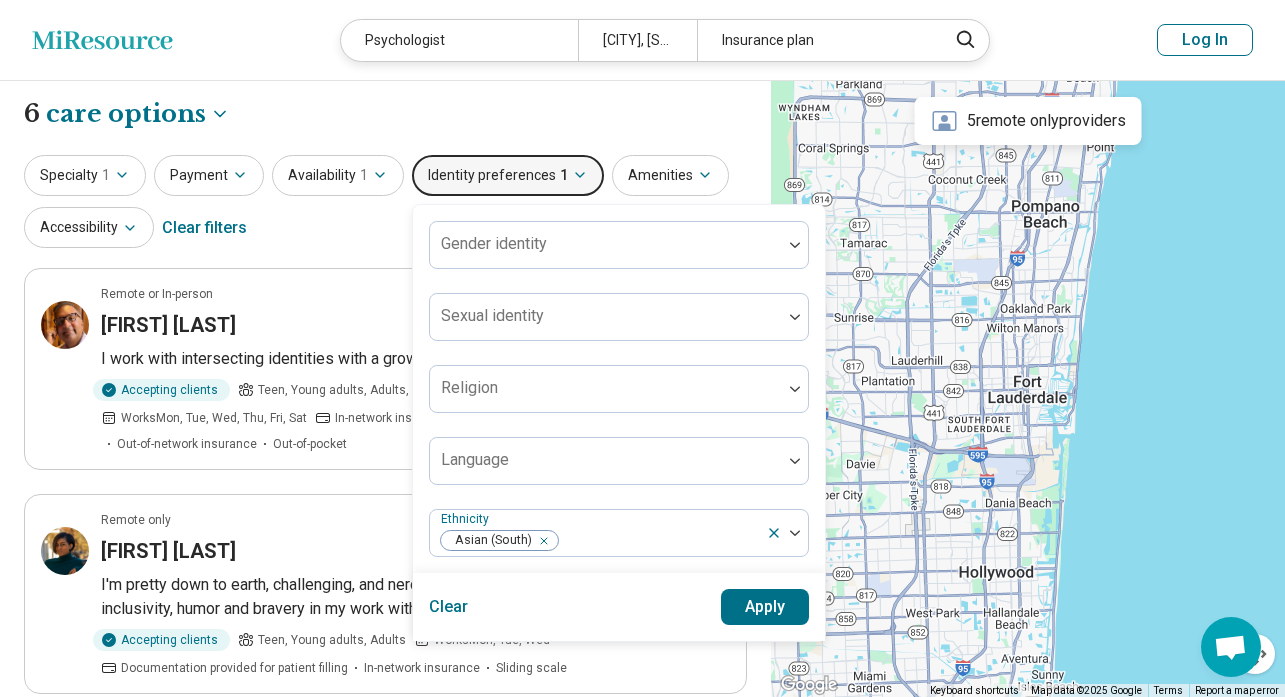 click on "Apply" at bounding box center (765, 607) 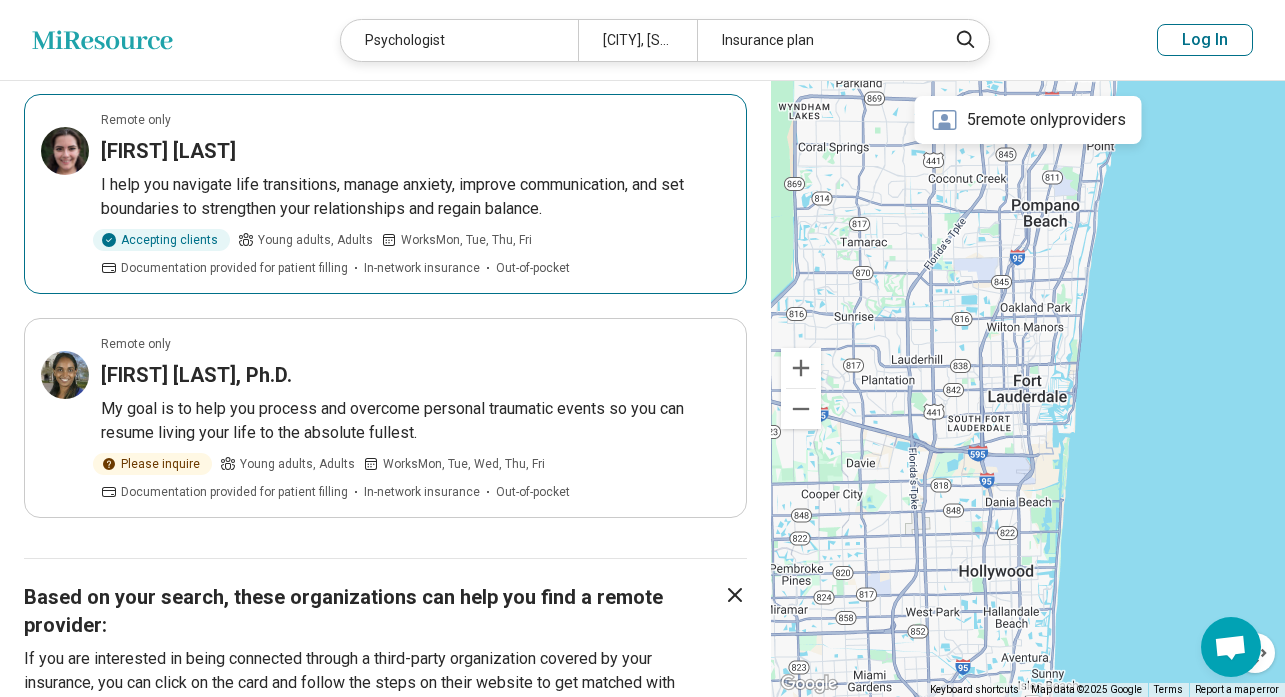 scroll, scrollTop: 1132, scrollLeft: 0, axis: vertical 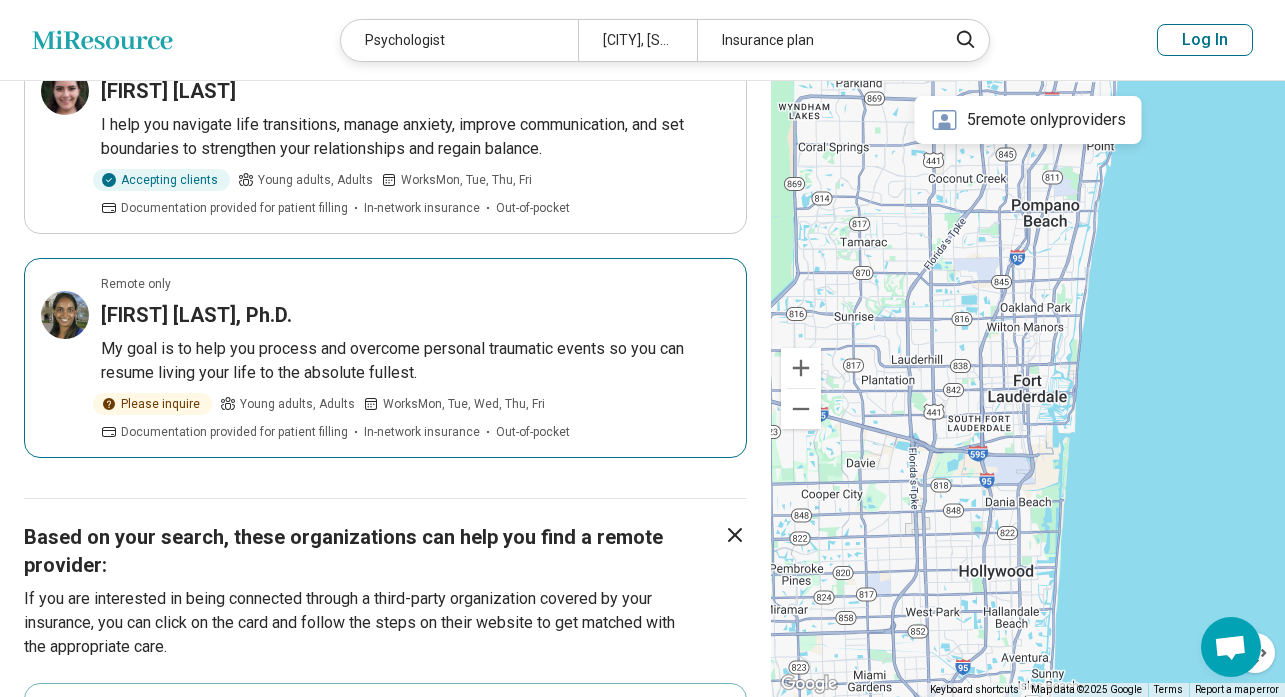 click on "Galana Chookolingo, Ph.D." at bounding box center (196, 315) 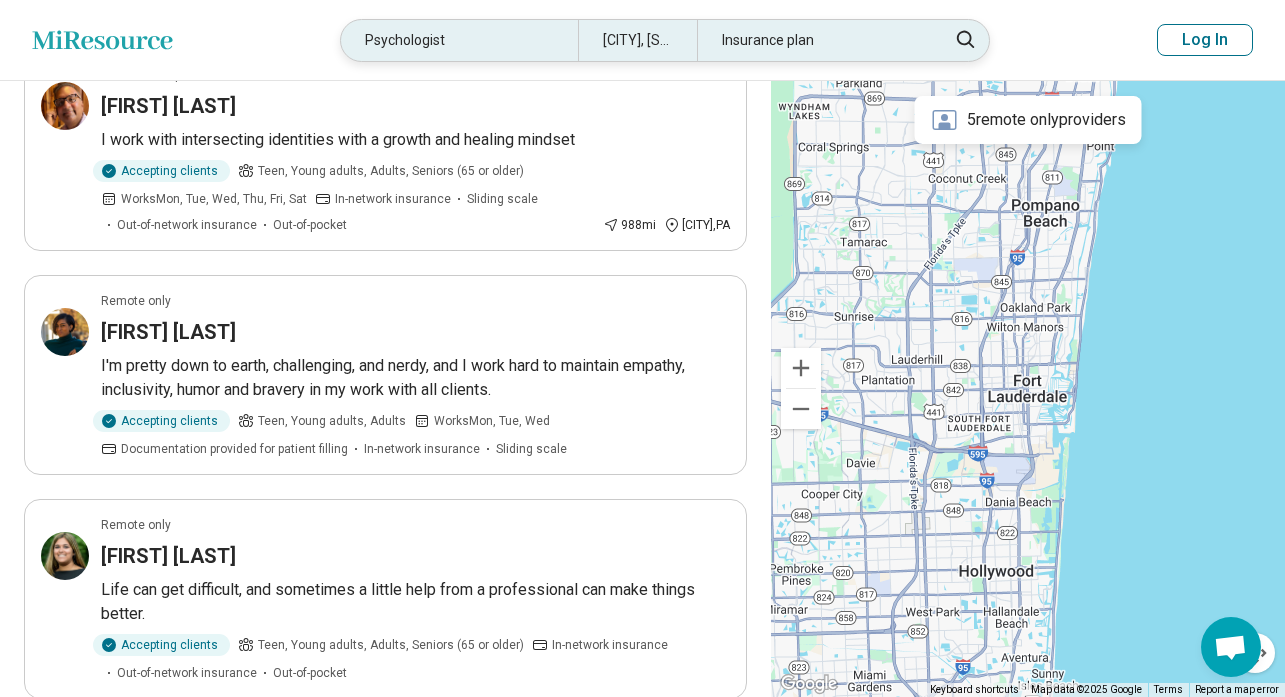 scroll, scrollTop: 206, scrollLeft: 0, axis: vertical 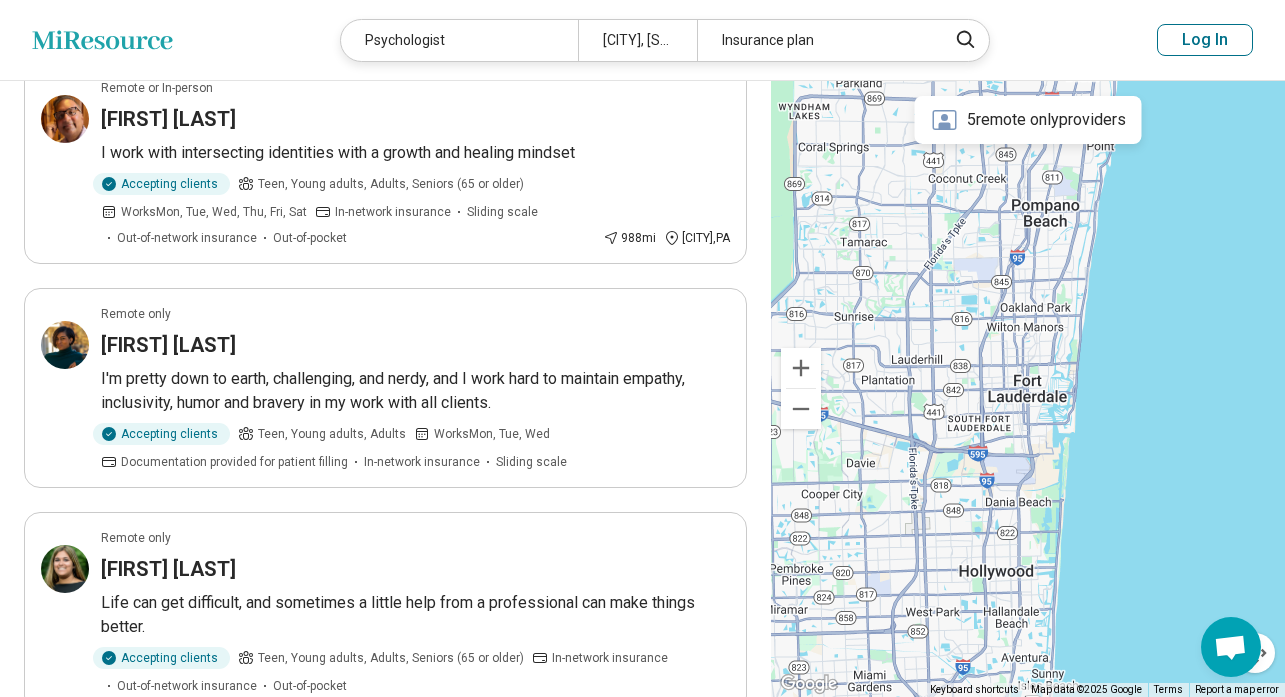 drag, startPoint x: 191, startPoint y: 44, endPoint x: 41, endPoint y: 43, distance: 150.00333 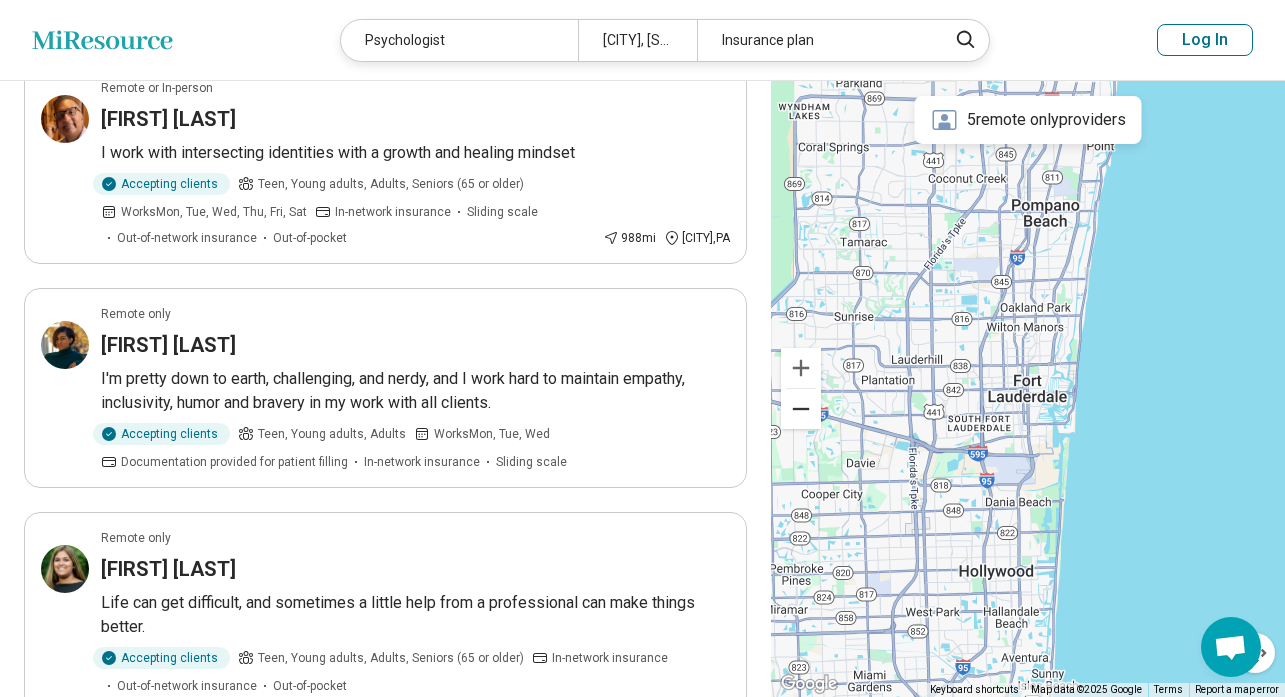 click at bounding box center [801, 409] 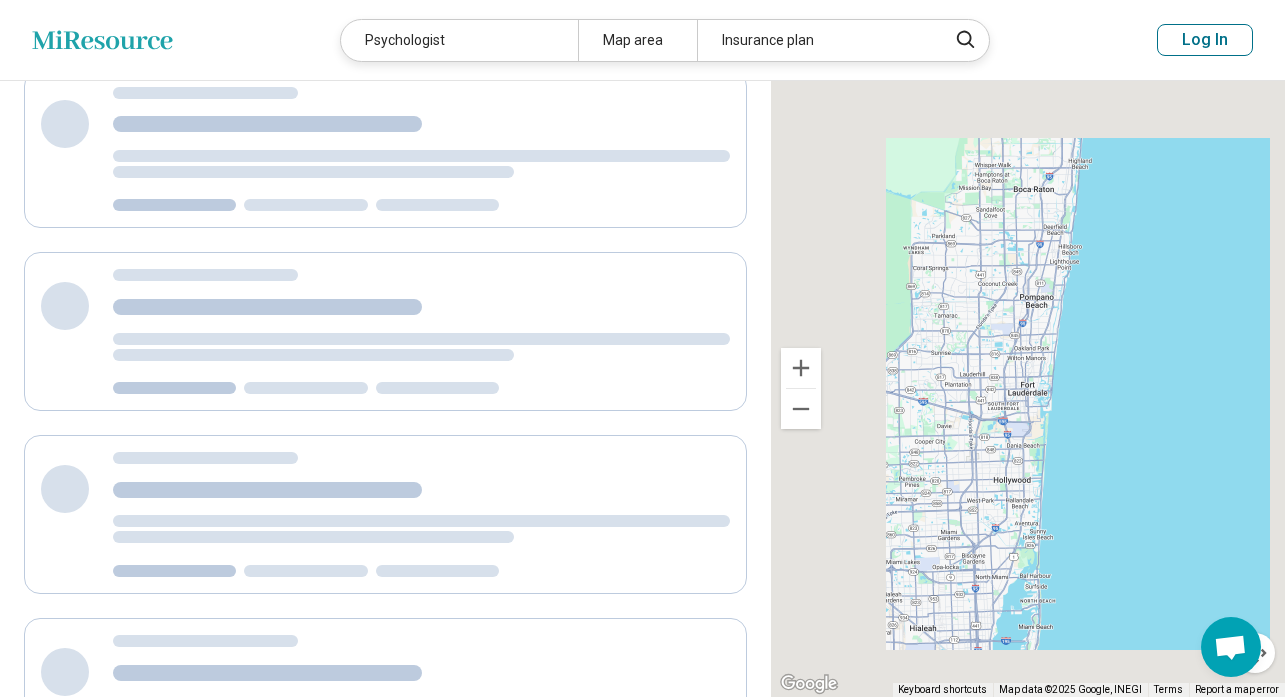 scroll, scrollTop: 78, scrollLeft: 0, axis: vertical 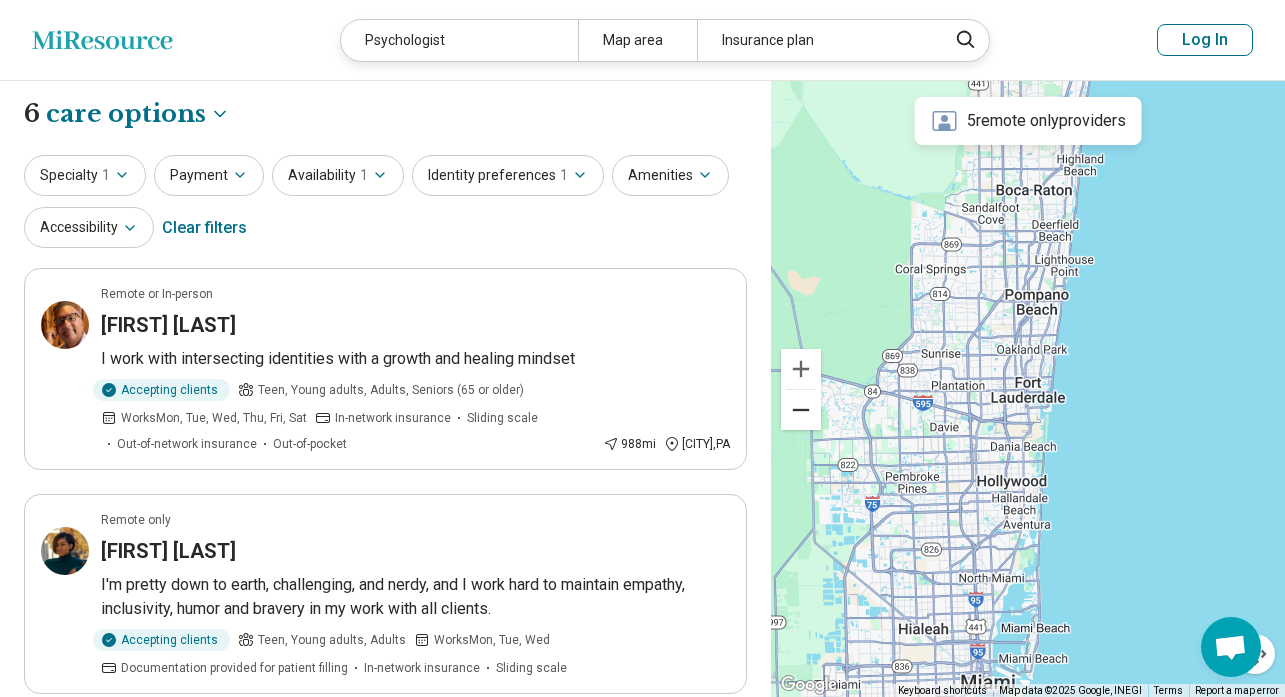 click at bounding box center [801, 410] 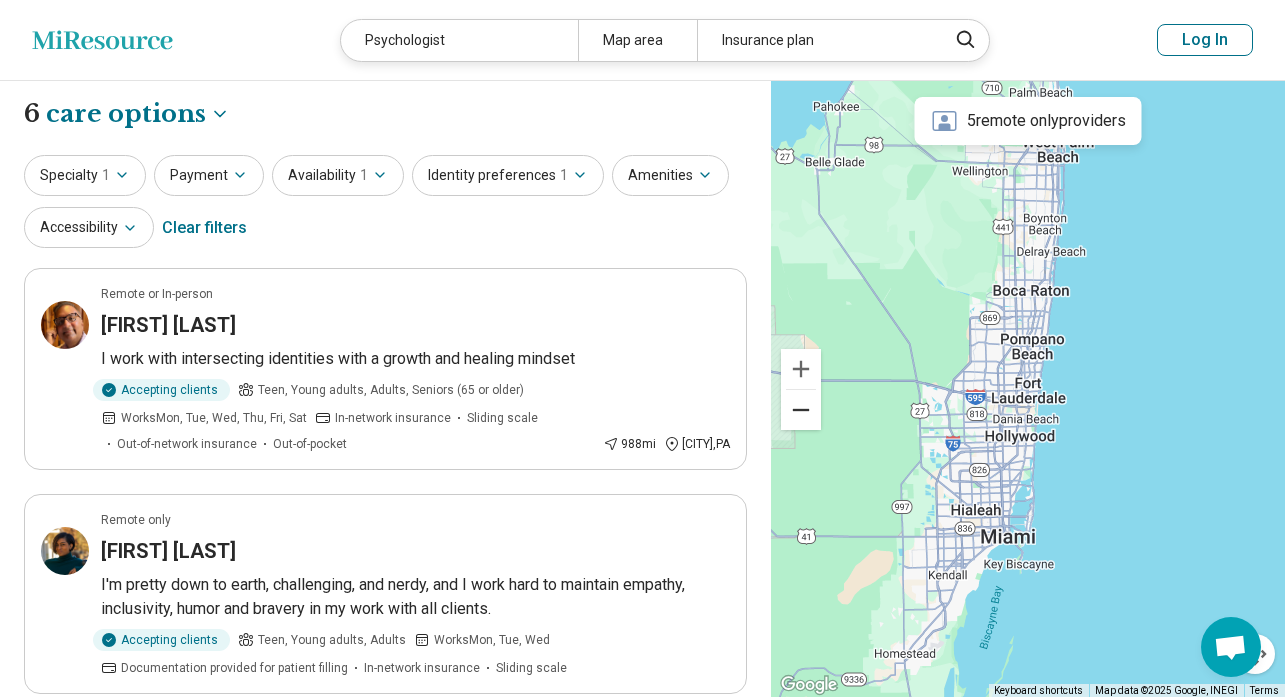click at bounding box center (801, 410) 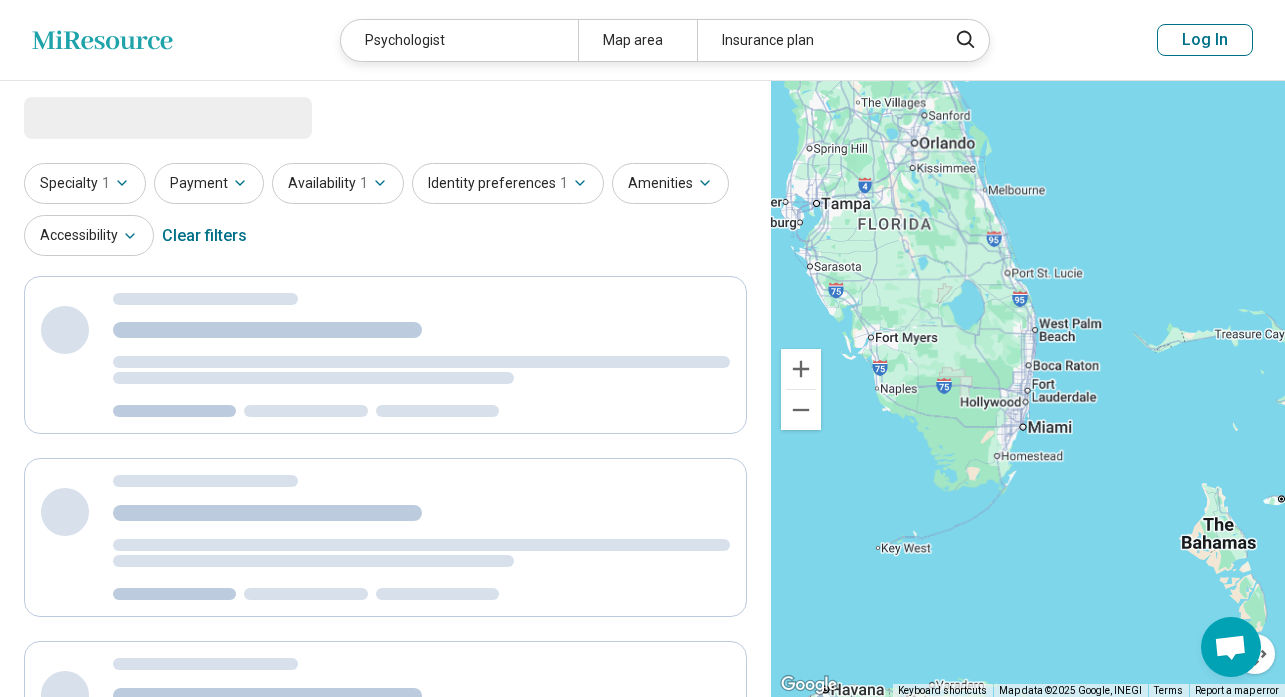 click at bounding box center (801, 410) 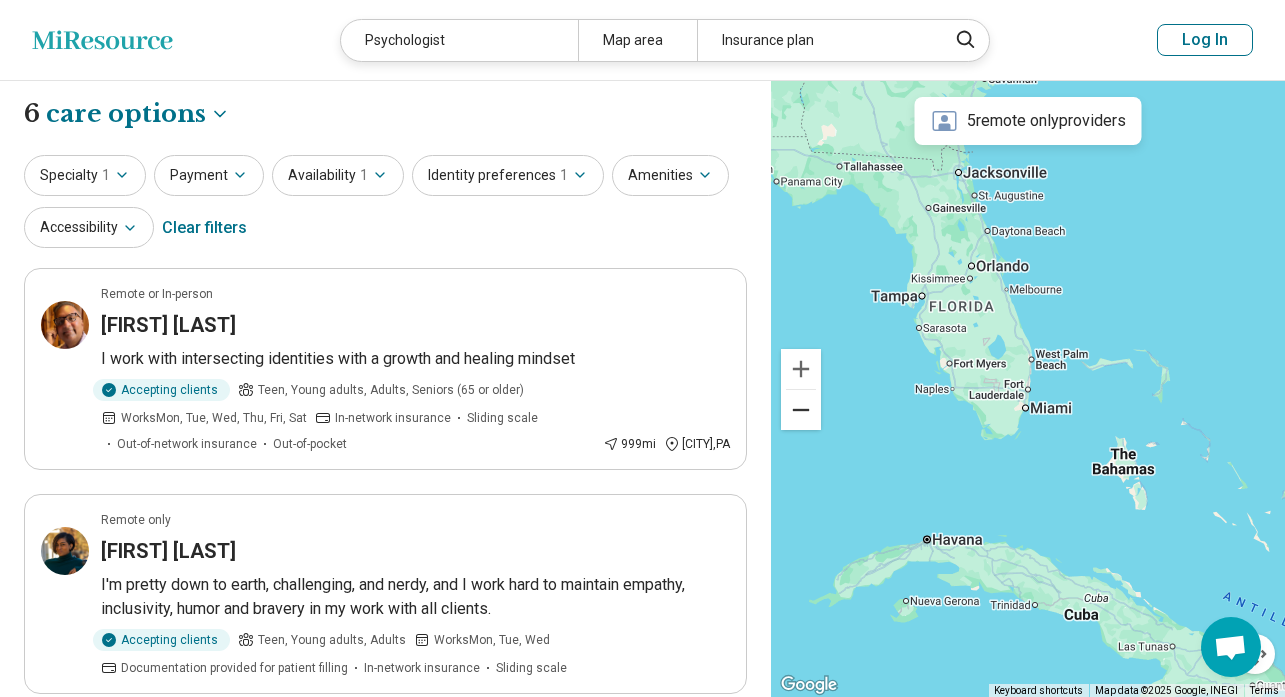click at bounding box center [801, 410] 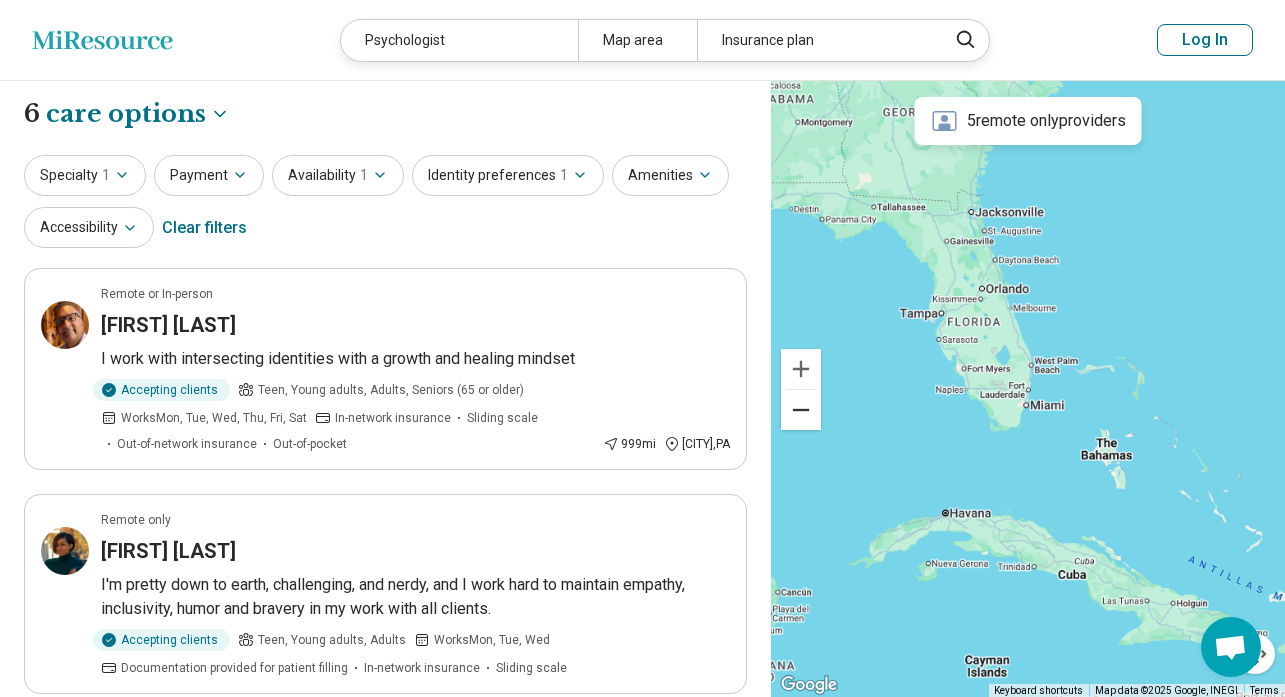 click at bounding box center (801, 410) 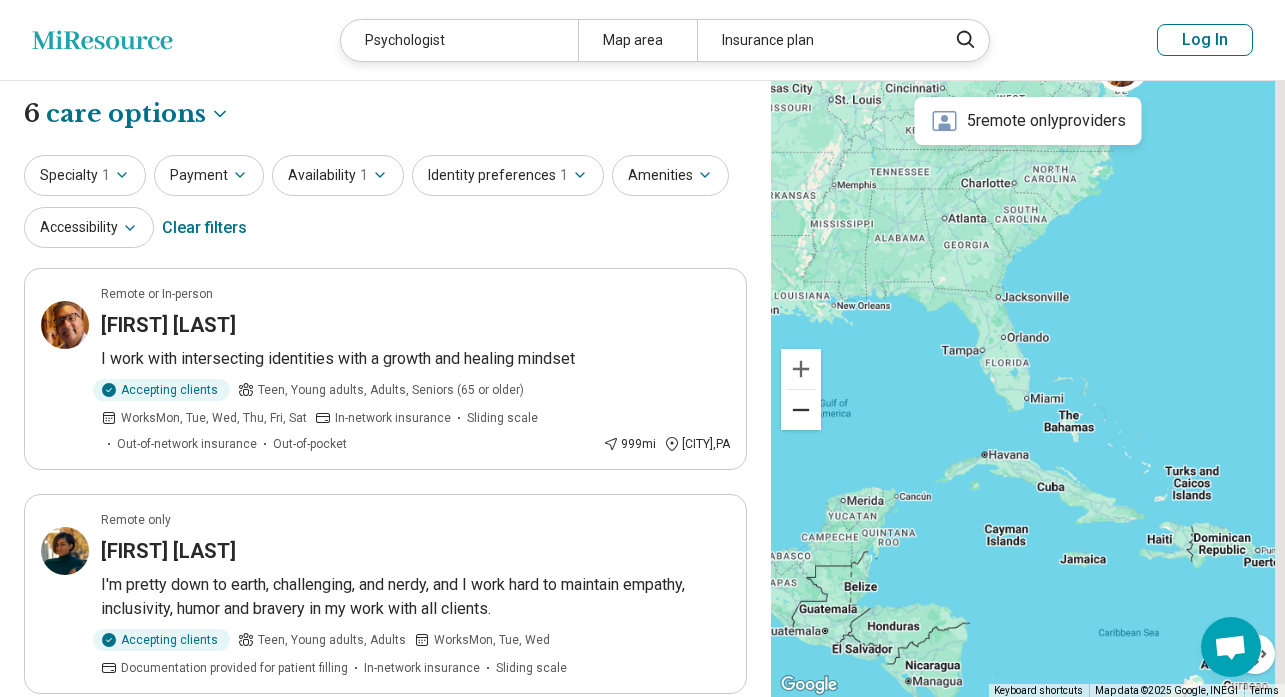 click at bounding box center (801, 410) 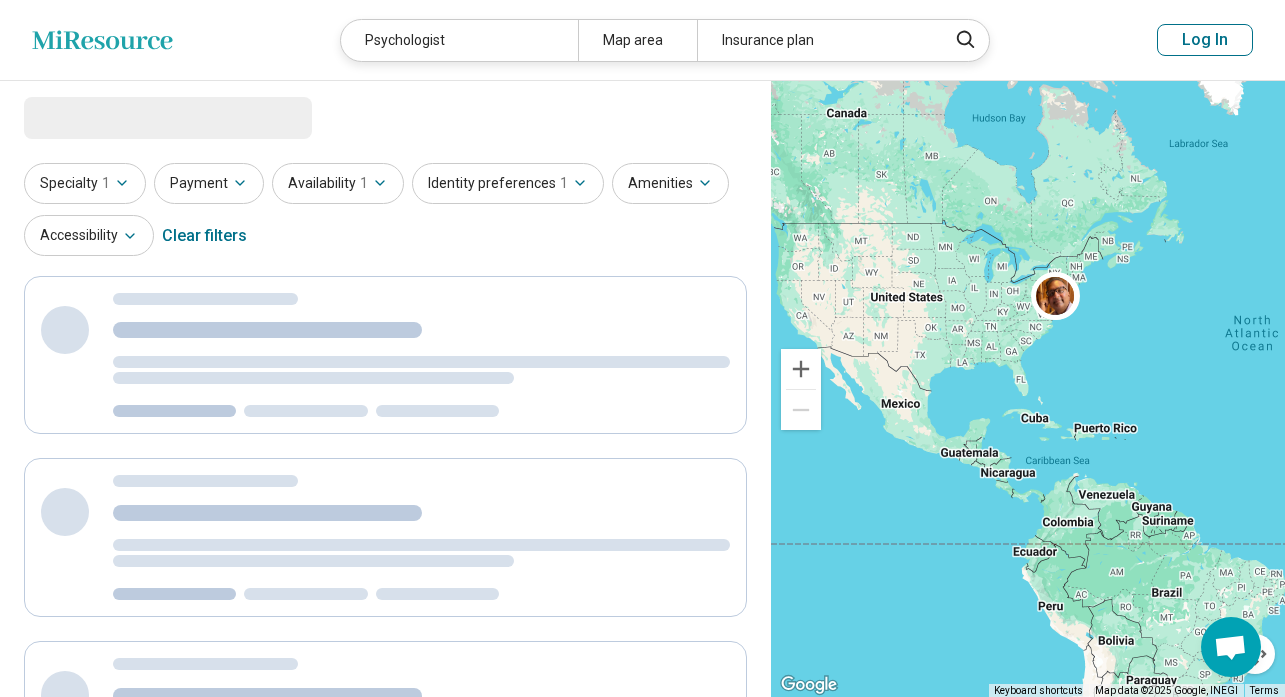 select on "***" 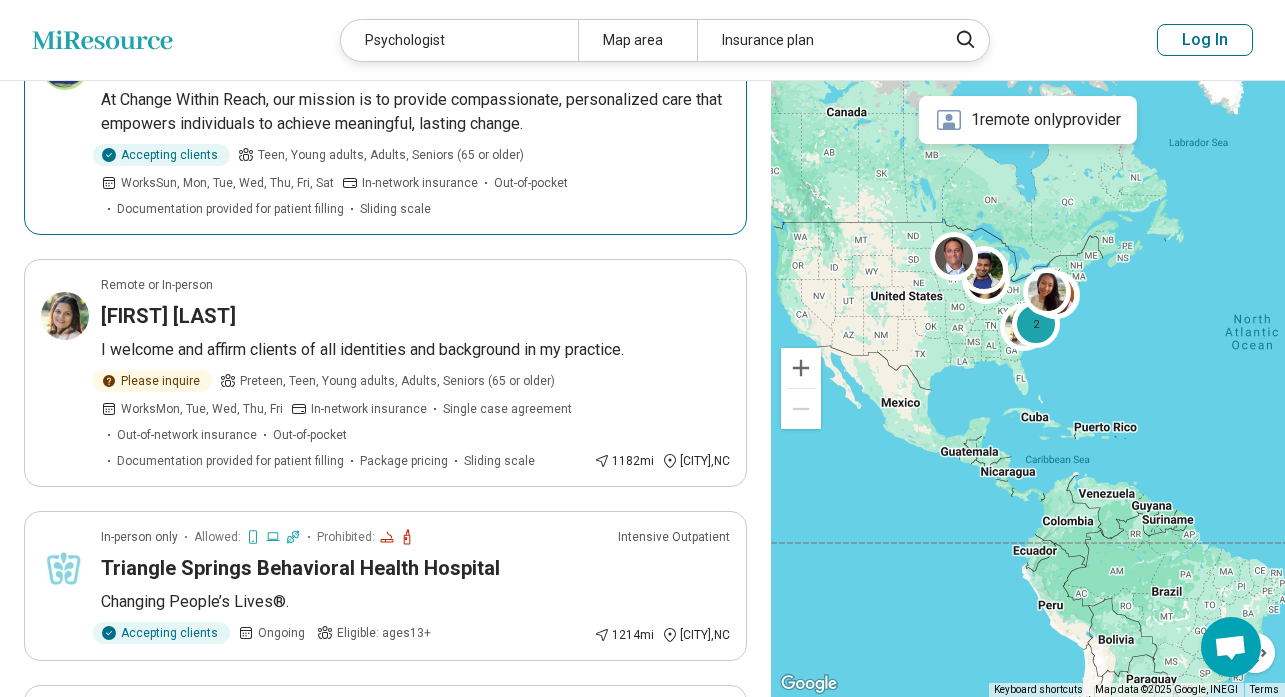 scroll, scrollTop: 373, scrollLeft: 0, axis: vertical 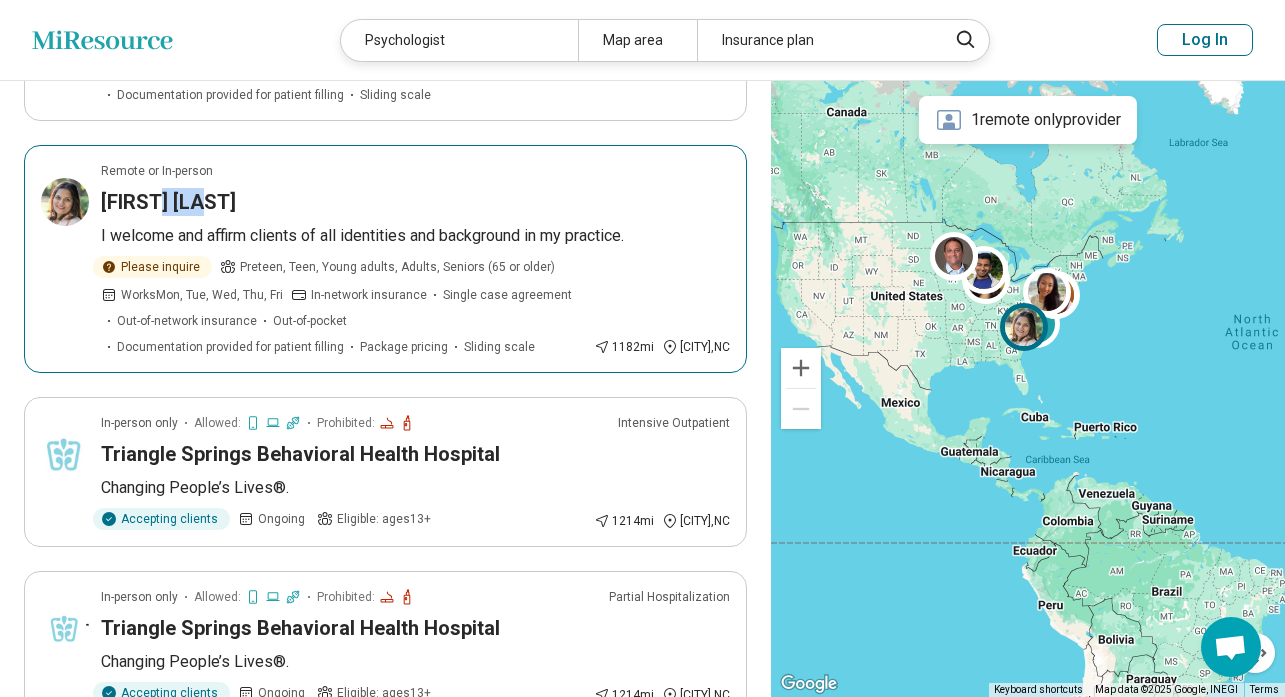 click on "Sachi Mehta" at bounding box center [415, 202] 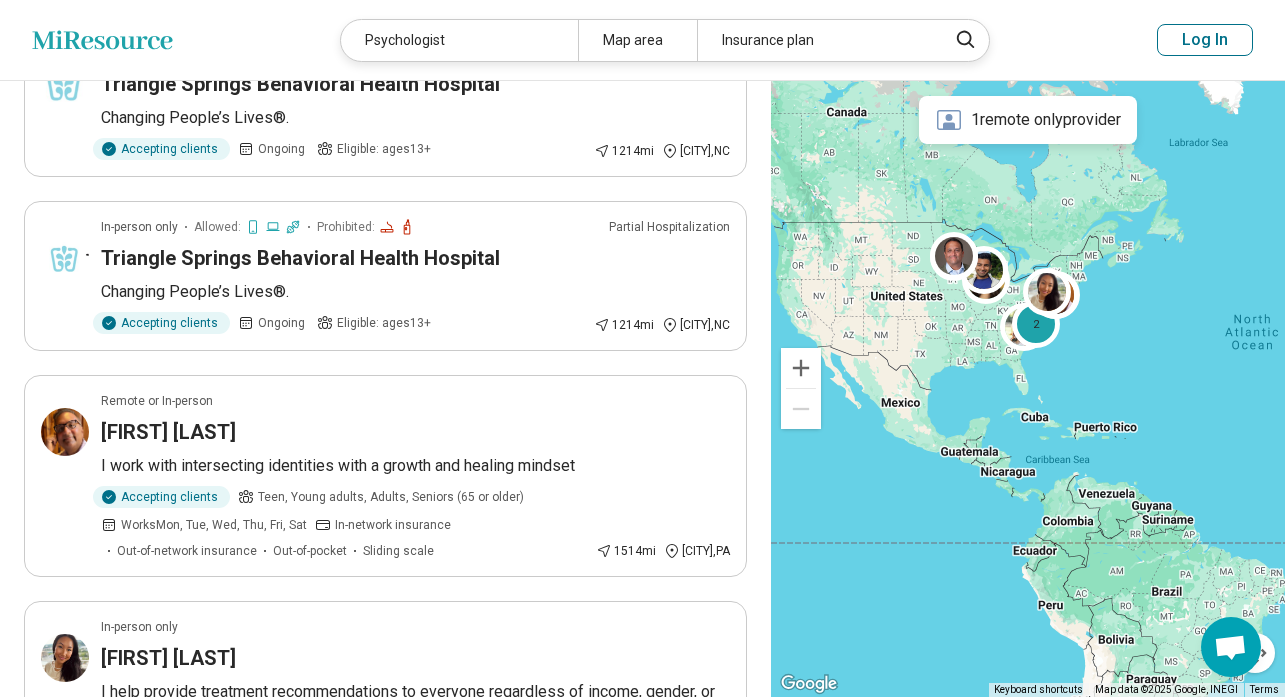 scroll, scrollTop: 745, scrollLeft: 0, axis: vertical 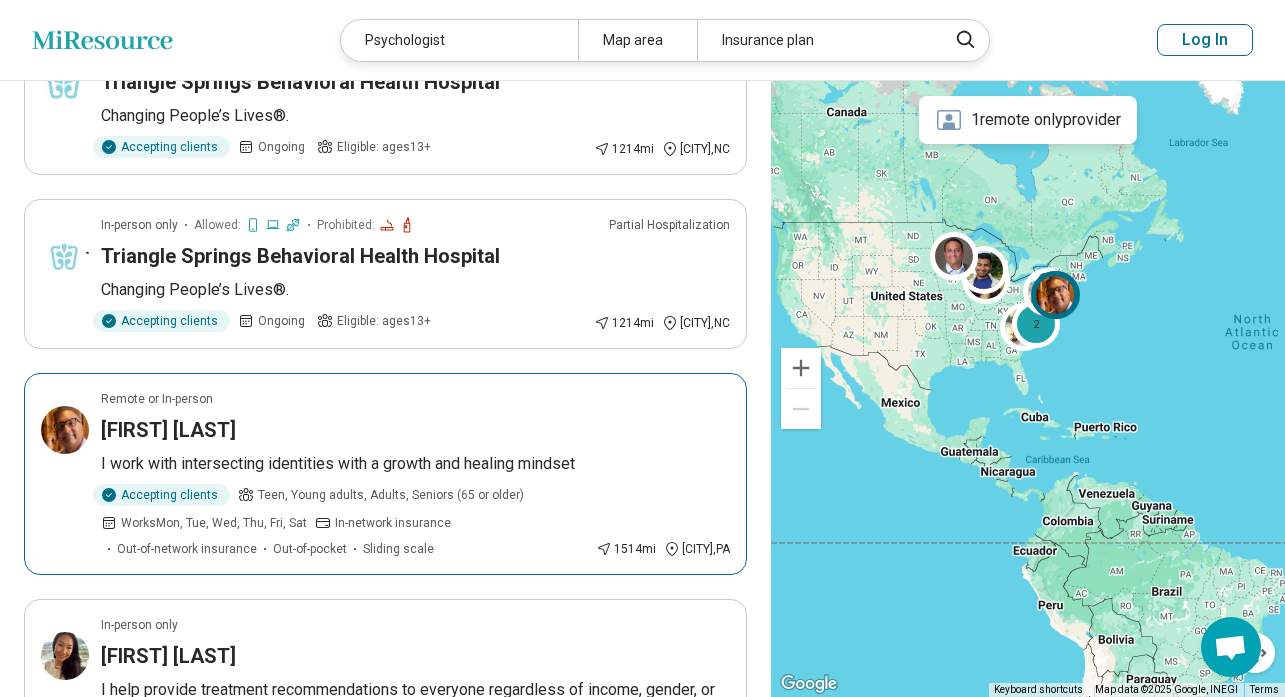 click on "Sanjay Nath" at bounding box center [415, 430] 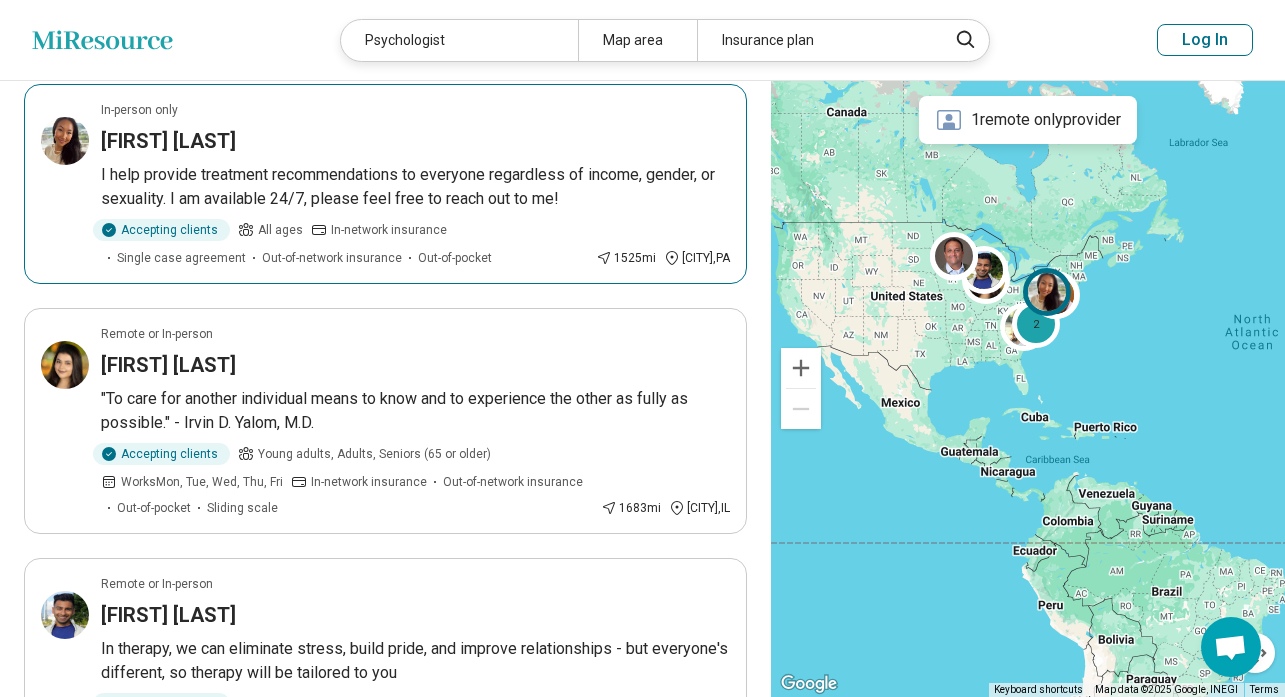 scroll, scrollTop: 1261, scrollLeft: 0, axis: vertical 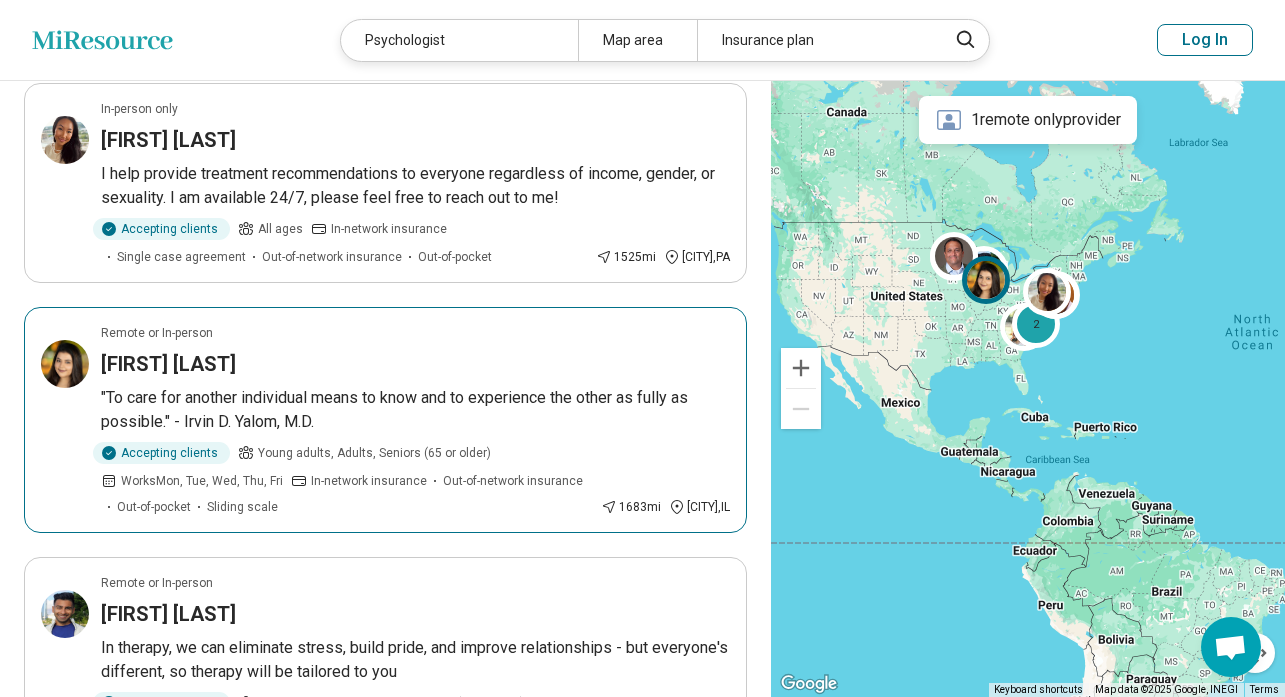 click on "Srutika Bakshi" at bounding box center [415, 364] 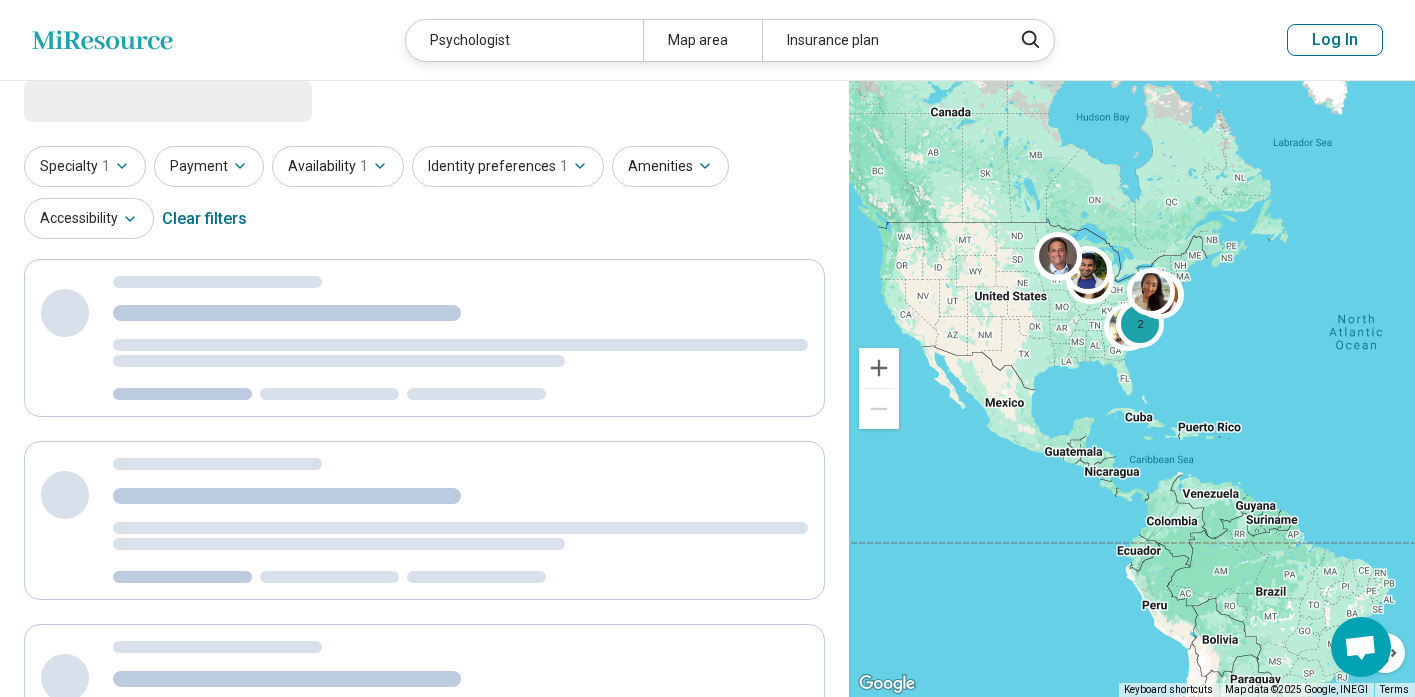 scroll, scrollTop: 0, scrollLeft: 0, axis: both 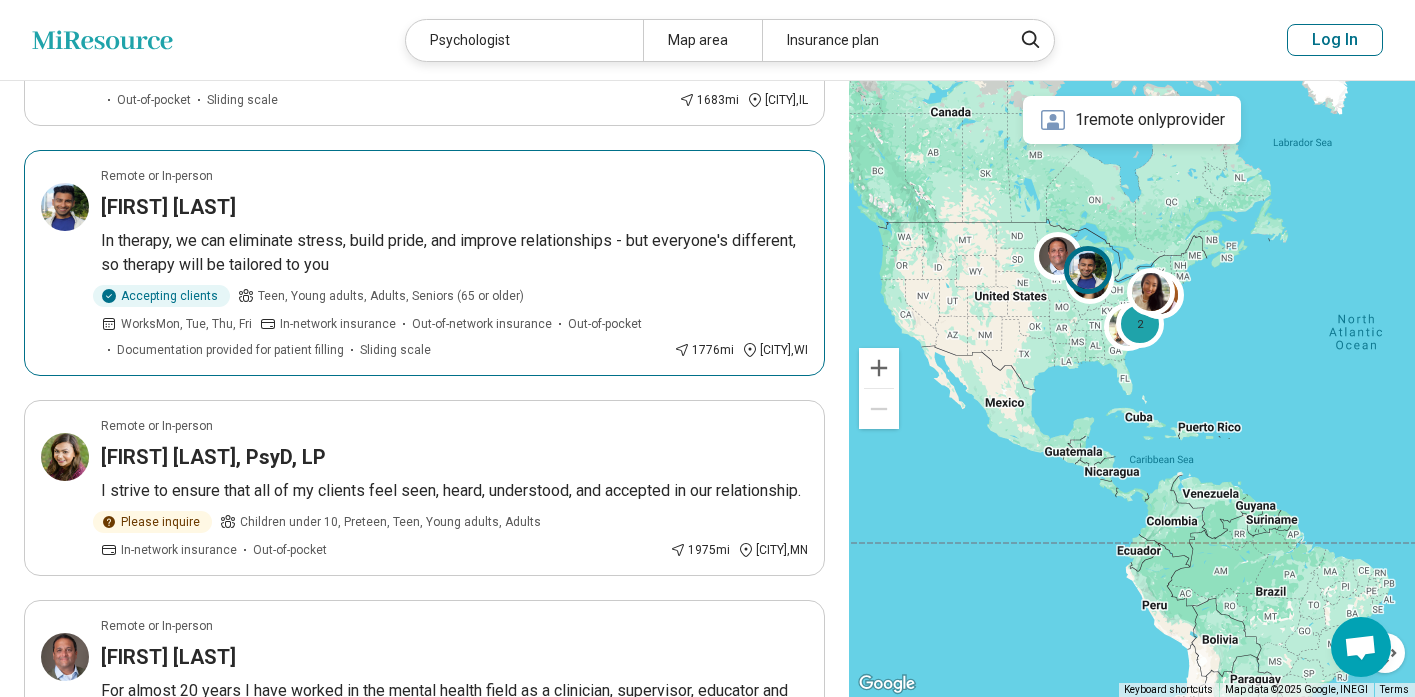 click on "In therapy, we can eliminate stress, build pride, and improve relationships - but everyone's different, so therapy will be tailored to you" at bounding box center (454, 253) 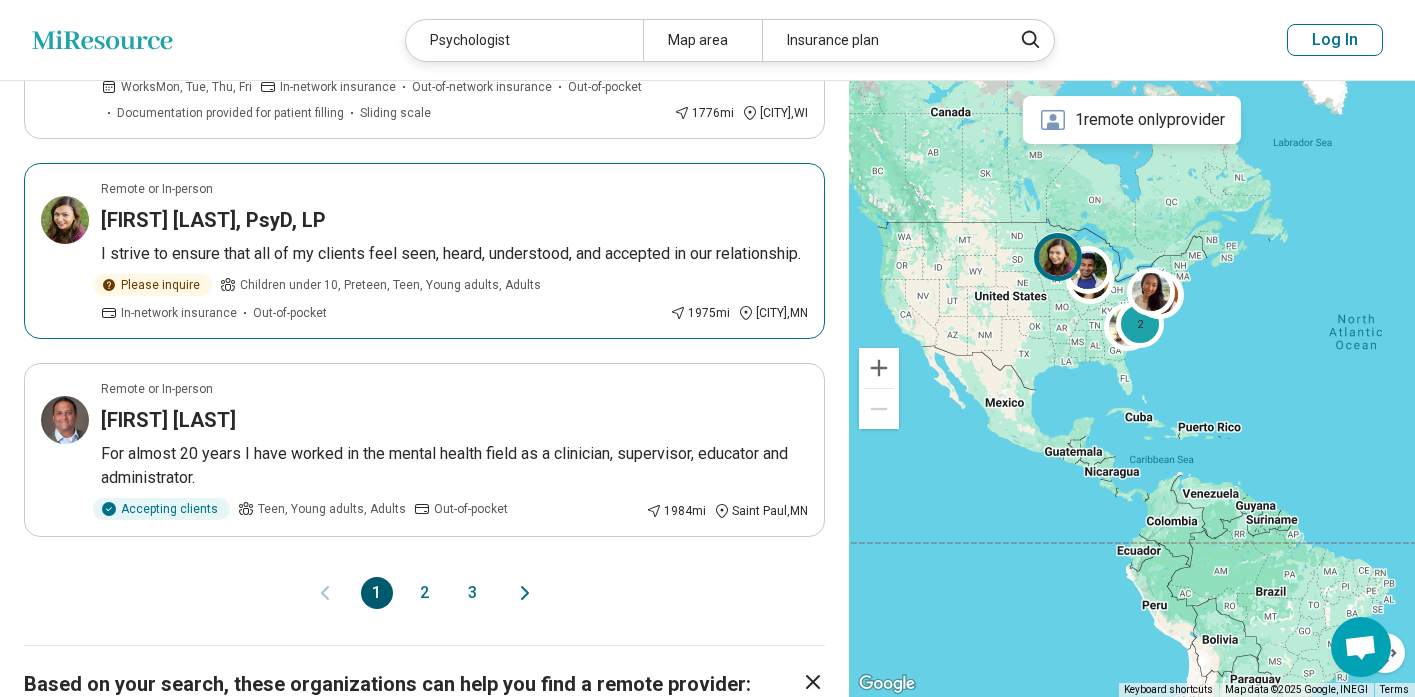 scroll, scrollTop: 1885, scrollLeft: 0, axis: vertical 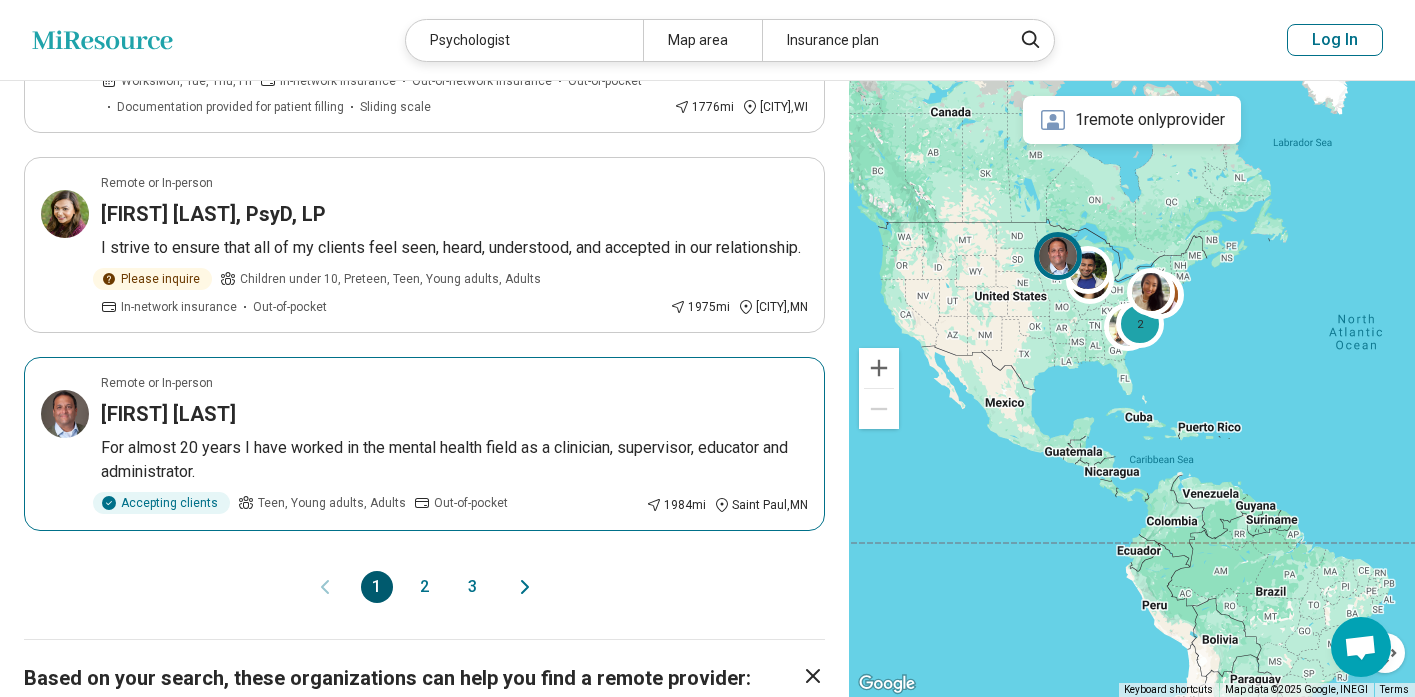 click on "Raja David" at bounding box center [454, 414] 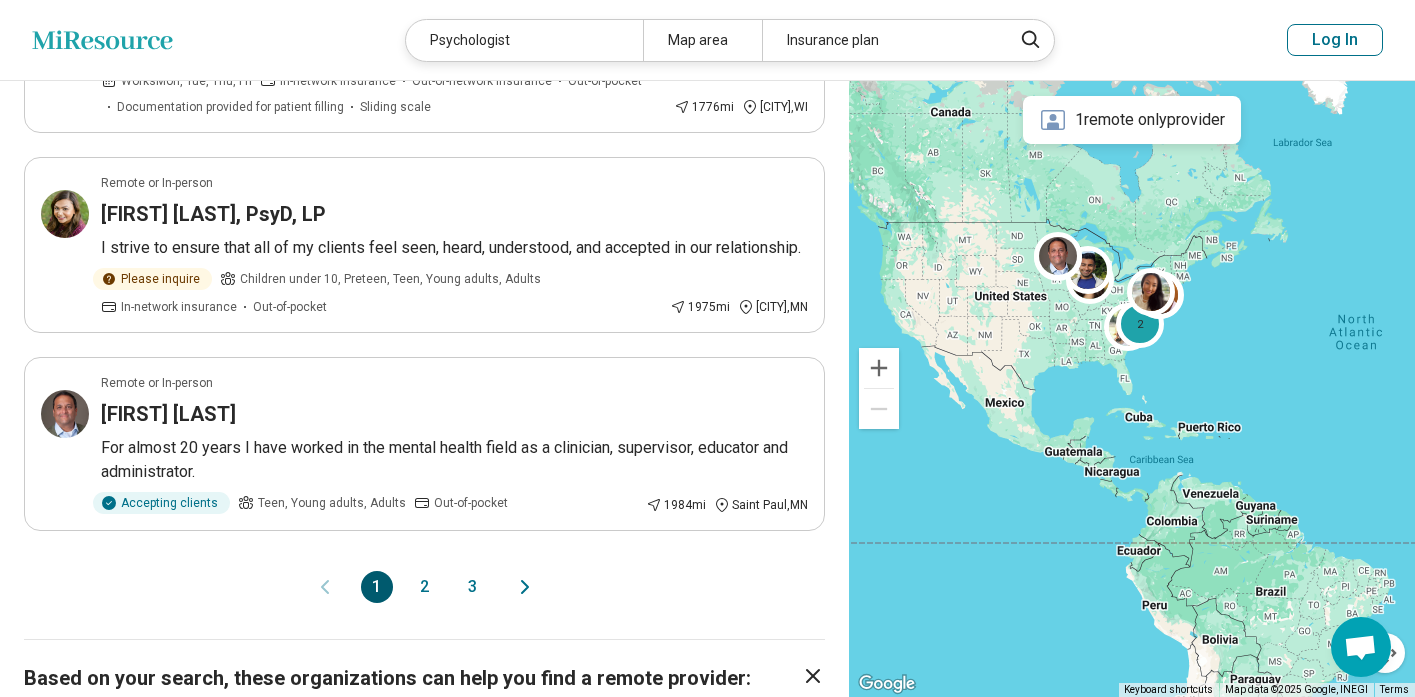 click on "2" at bounding box center (425, 587) 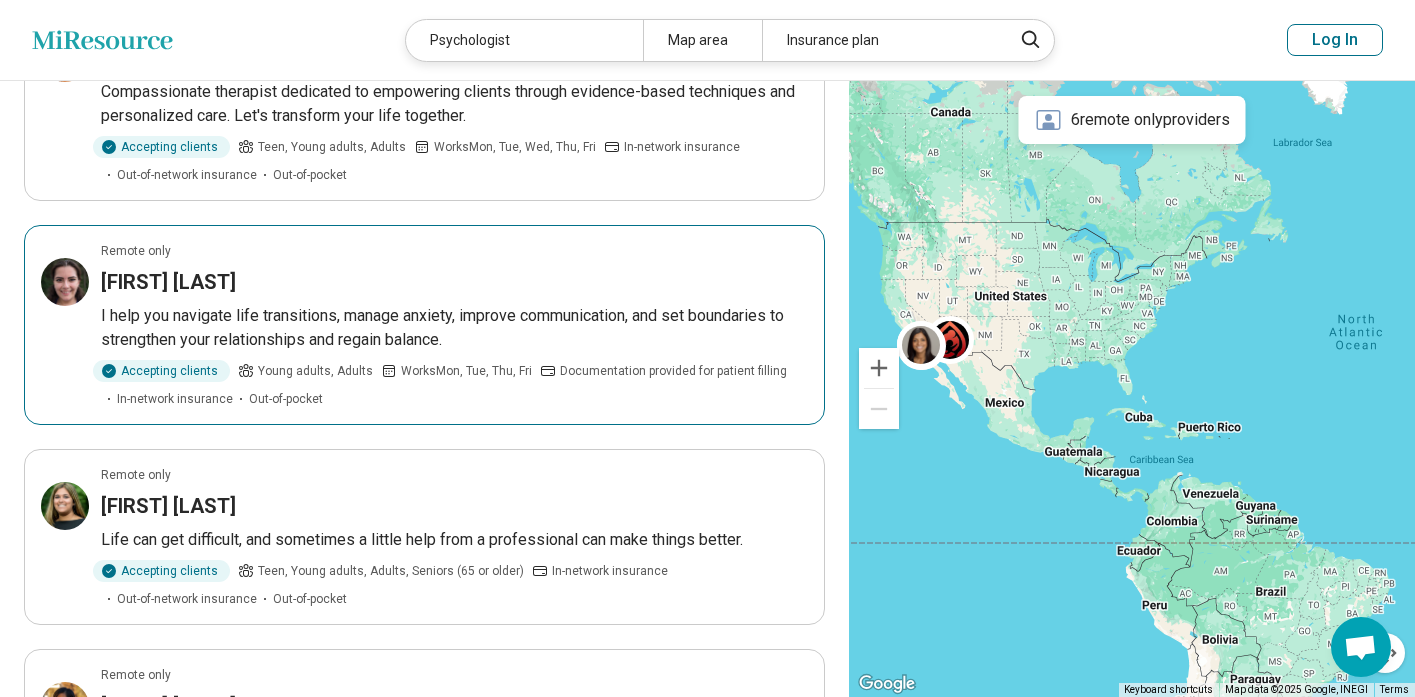 scroll, scrollTop: 1371, scrollLeft: 0, axis: vertical 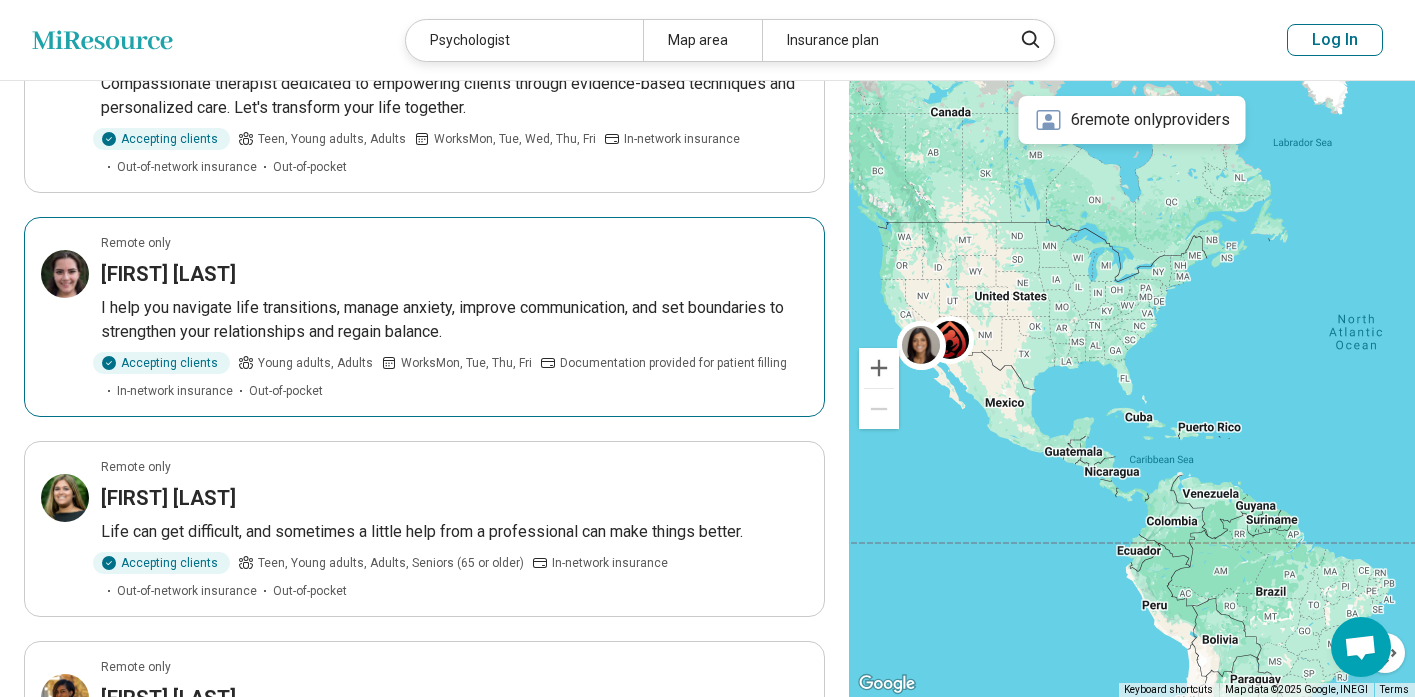 click on "Sanjli Mehta" at bounding box center (454, 274) 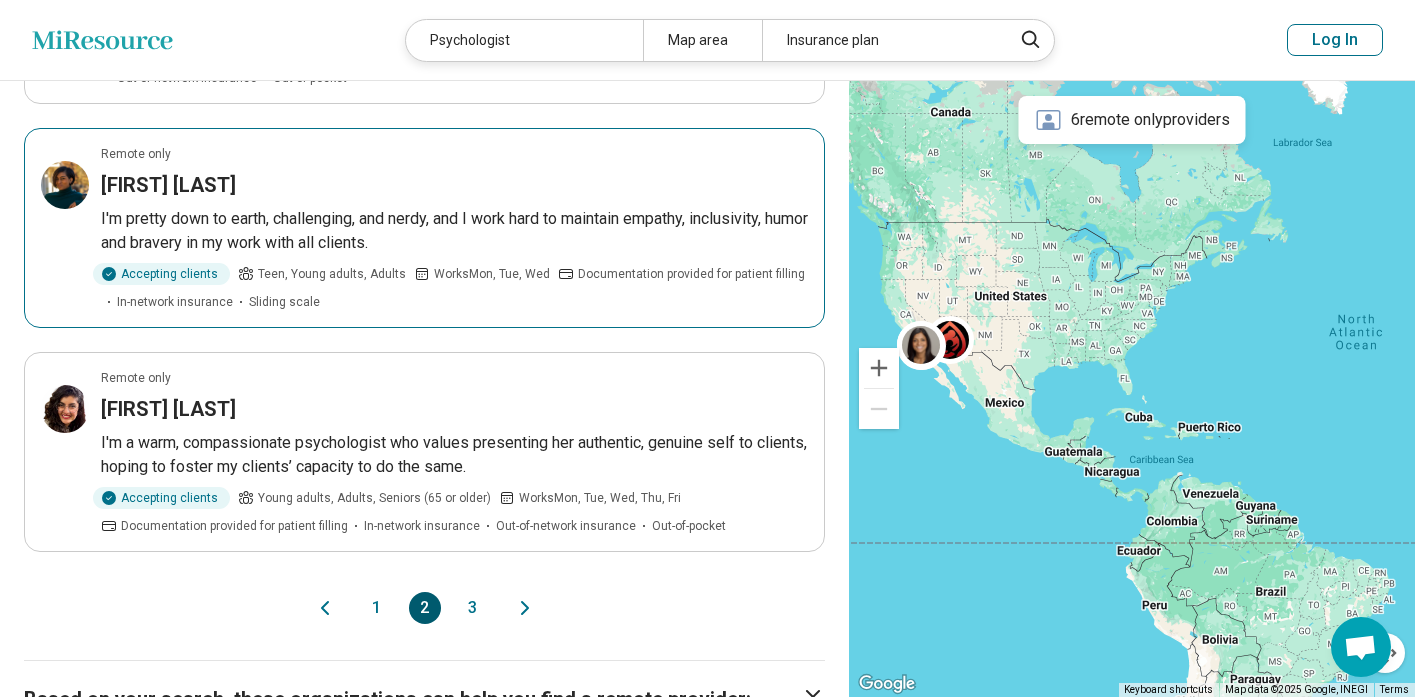 scroll, scrollTop: 1907, scrollLeft: 0, axis: vertical 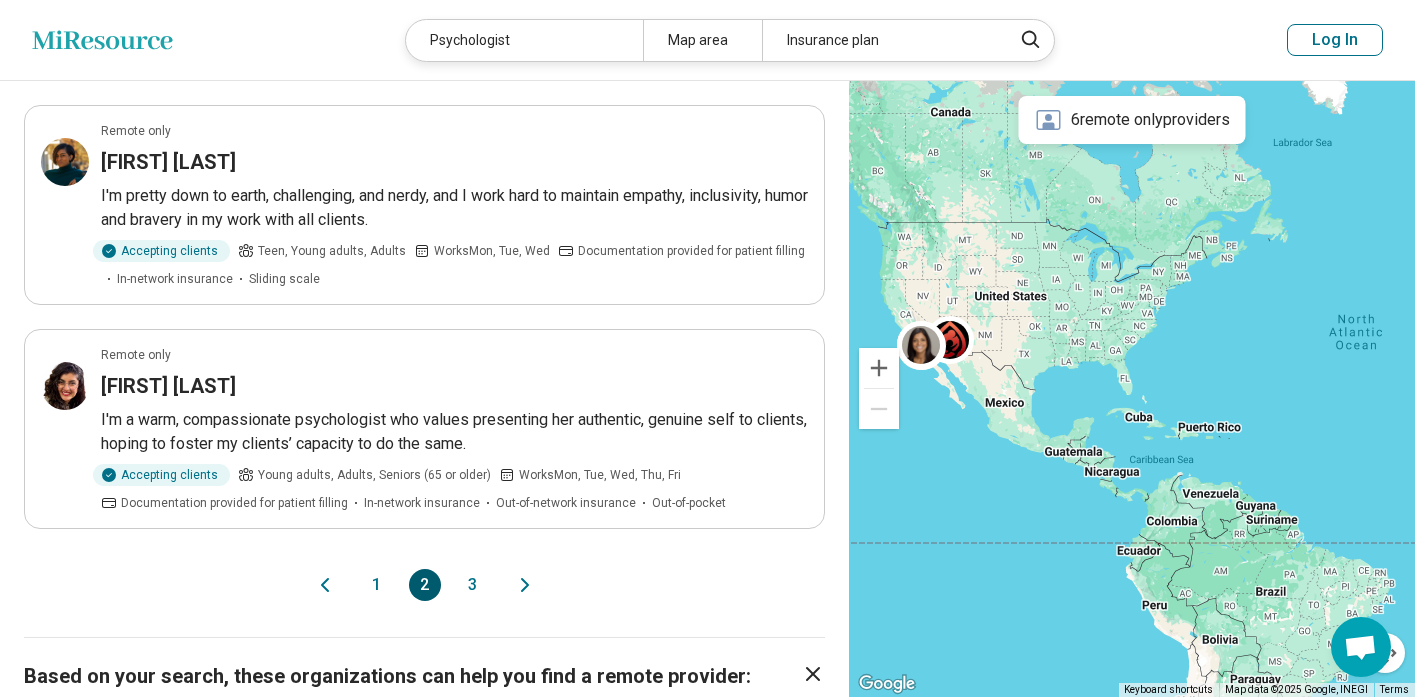 click on "3" at bounding box center [473, 585] 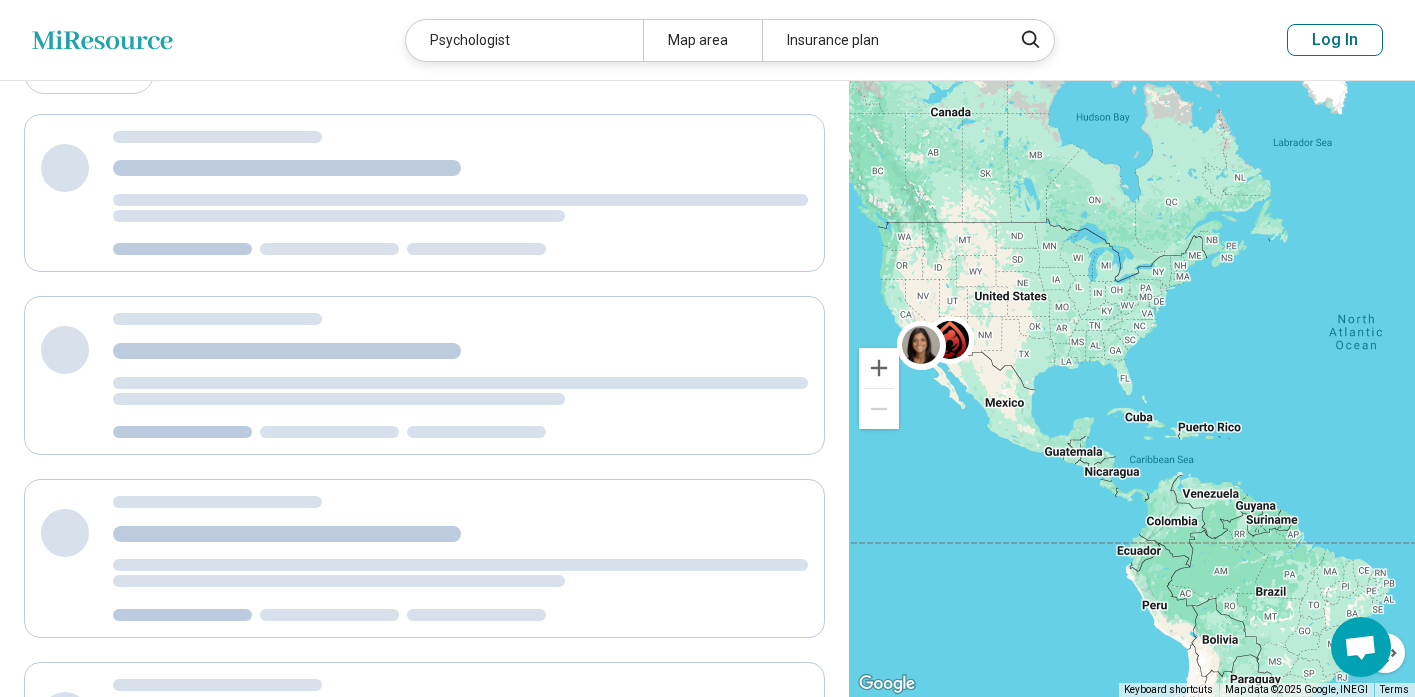 scroll, scrollTop: 0, scrollLeft: 0, axis: both 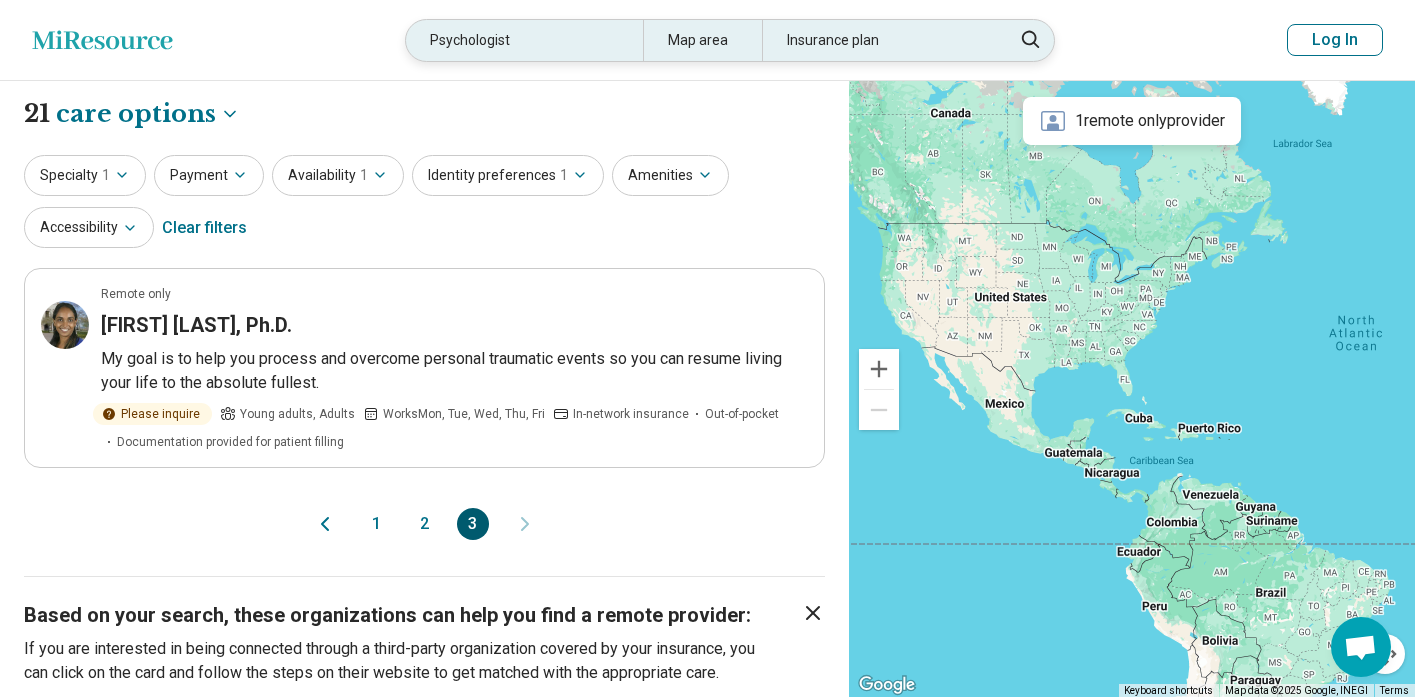 click on "Map area" at bounding box center (702, 40) 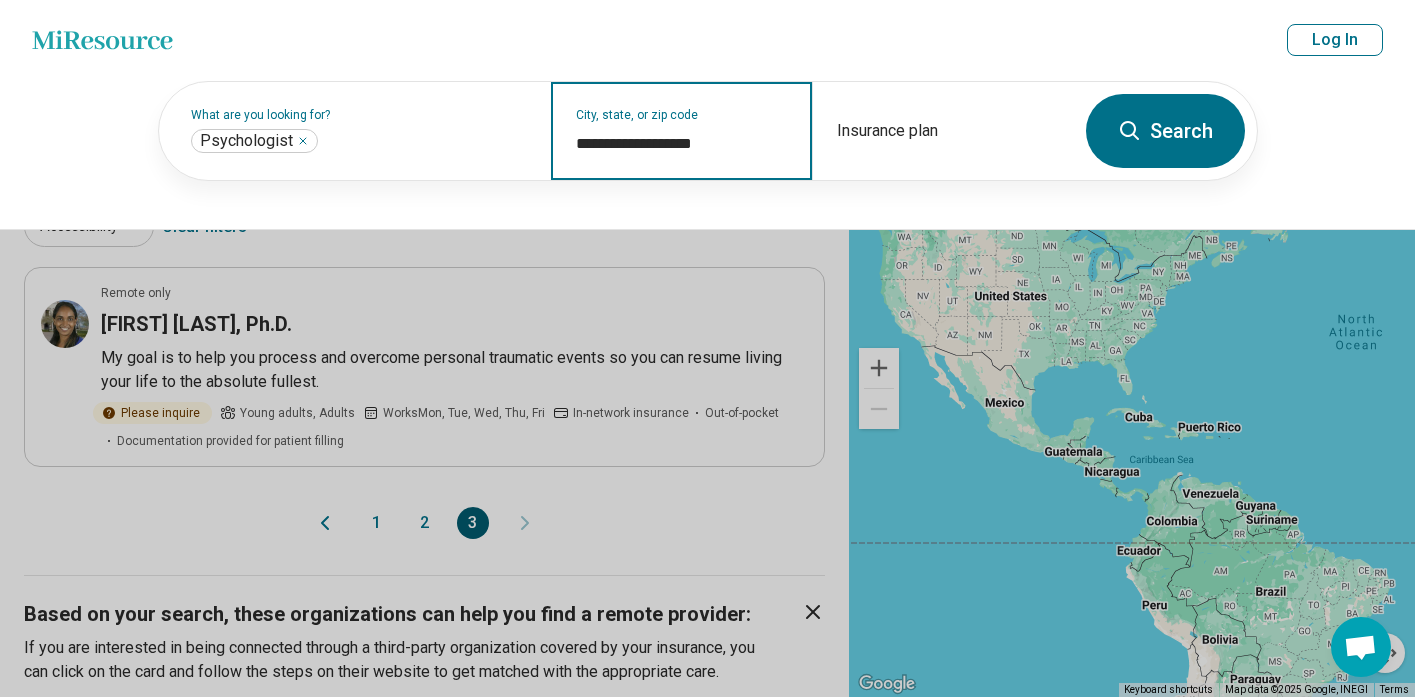 click on "**********" at bounding box center (682, 144) 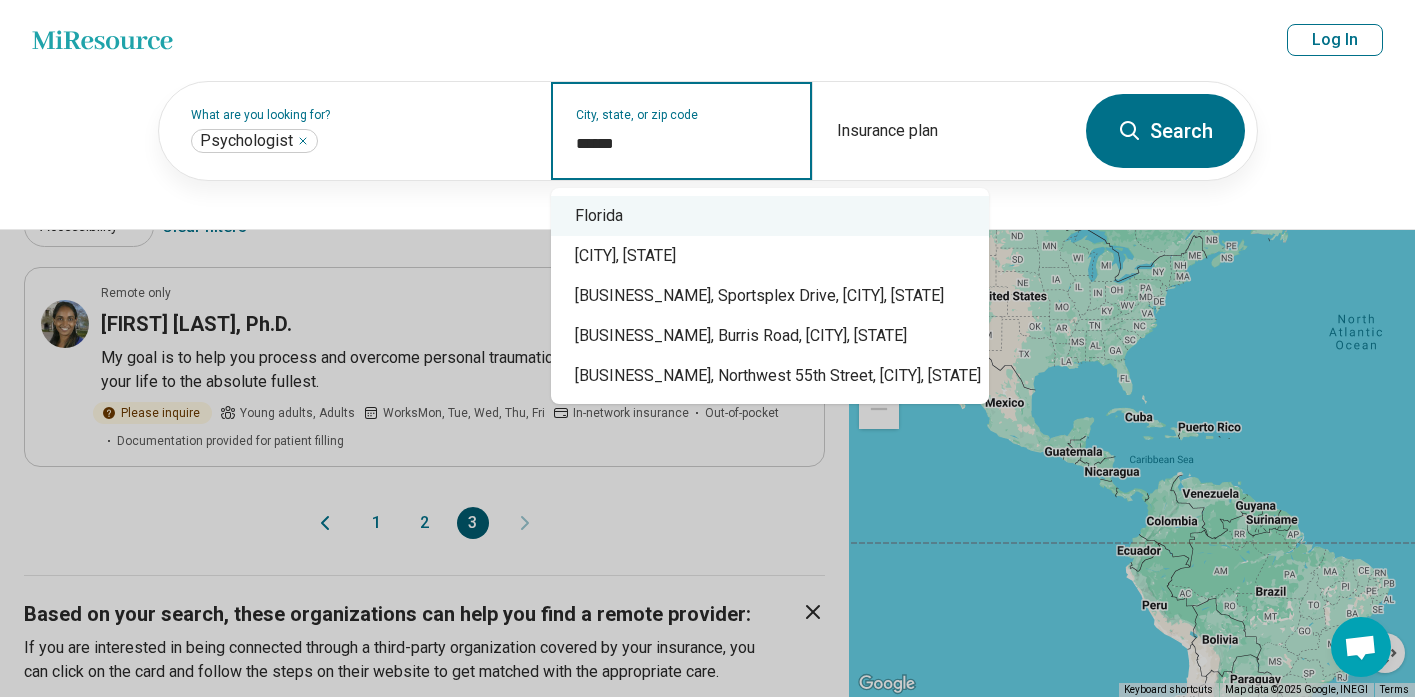 click on "Florida" at bounding box center [770, 216] 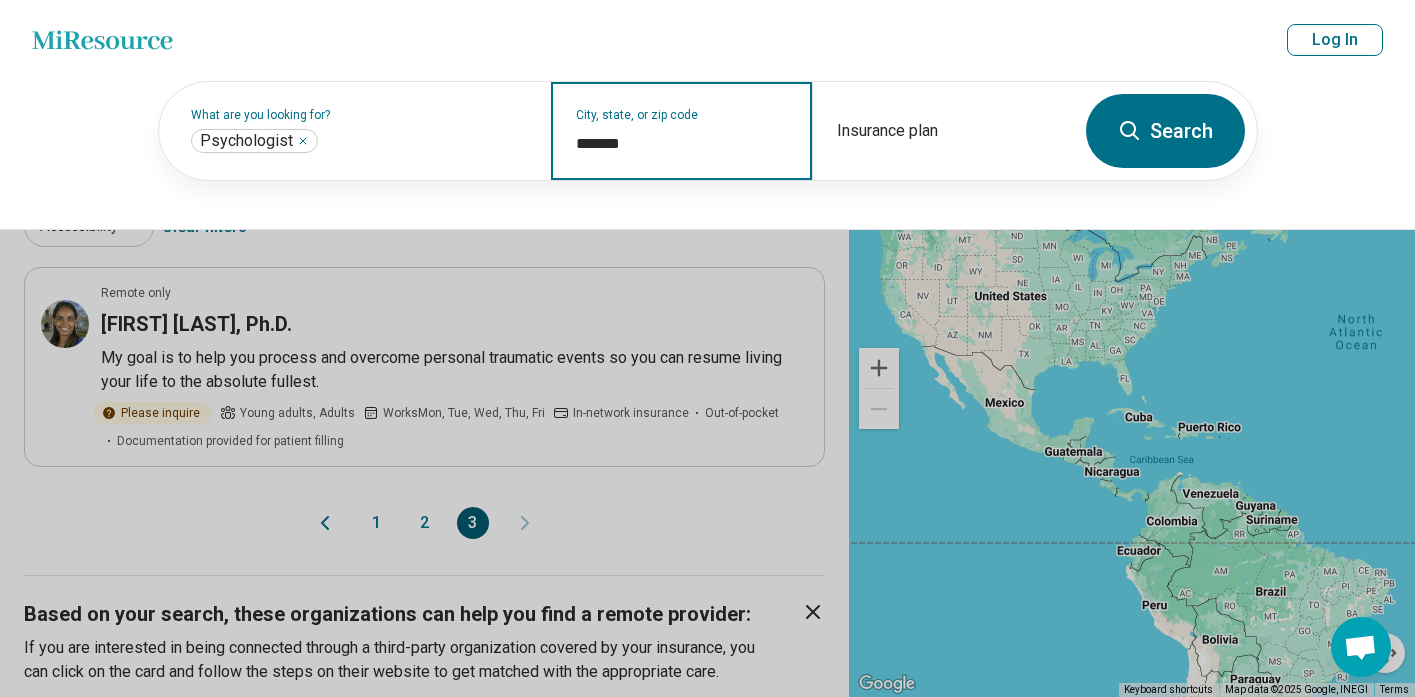 type on "*******" 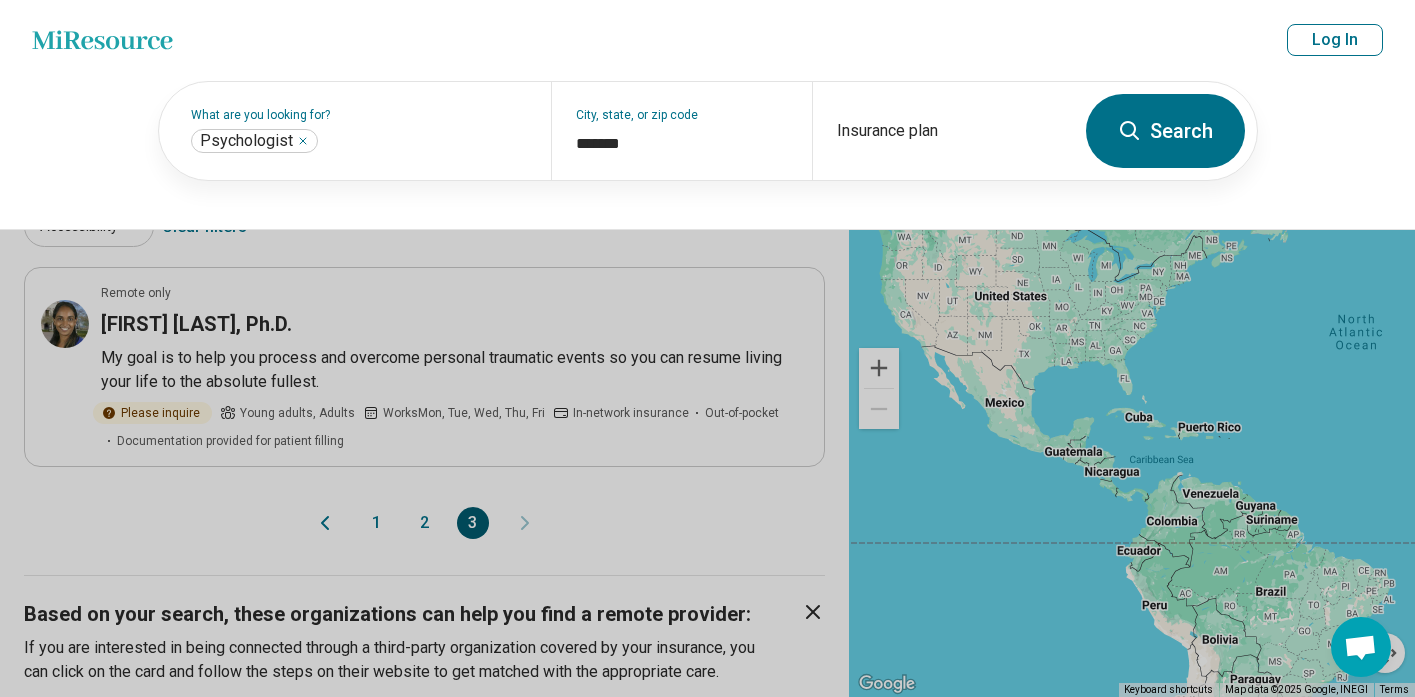 click on "Search" at bounding box center [1165, 131] 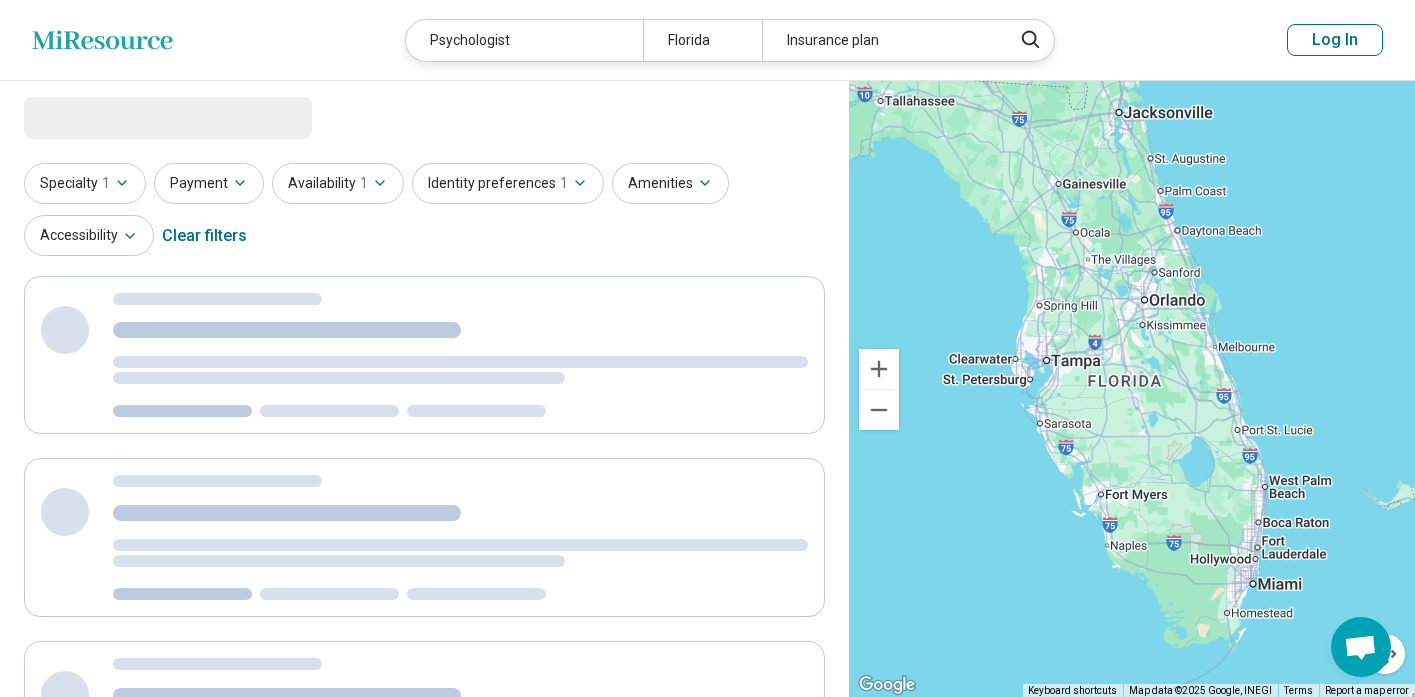 select on "***" 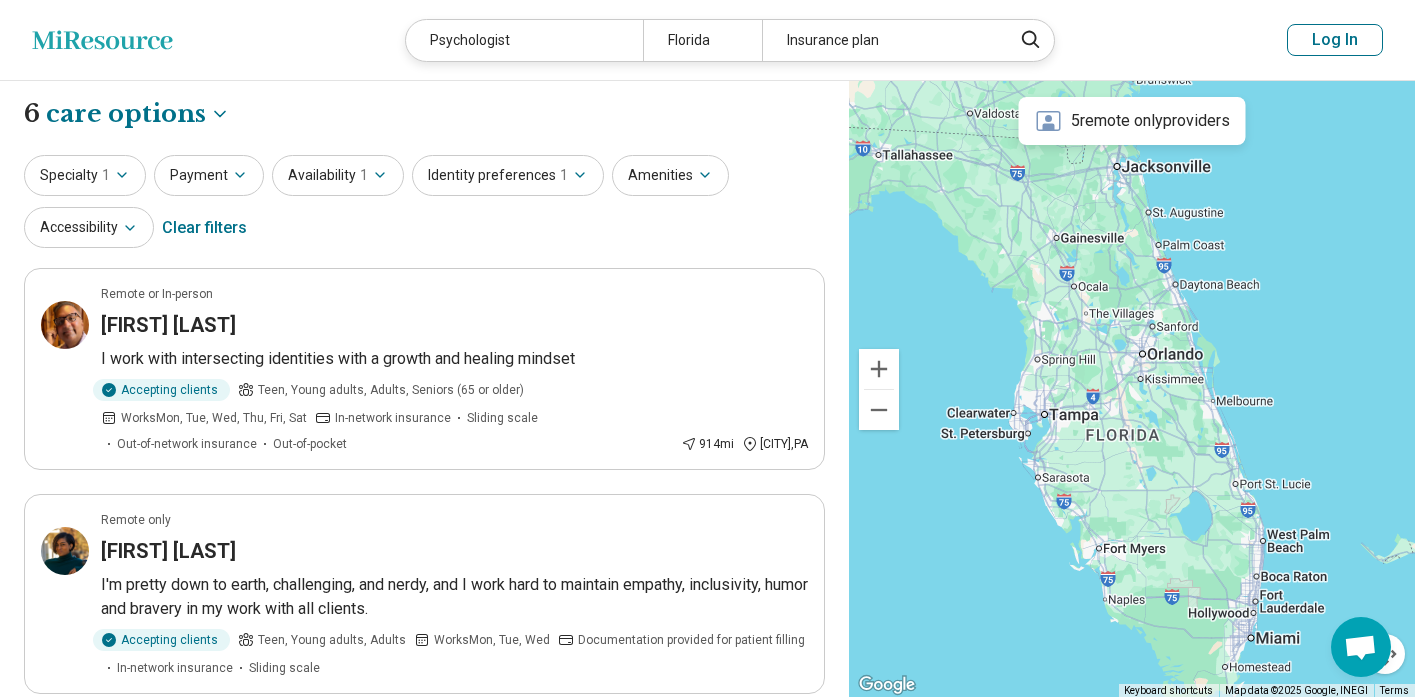 drag, startPoint x: 1246, startPoint y: 362, endPoint x: 1243, endPoint y: 417, distance: 55.081757 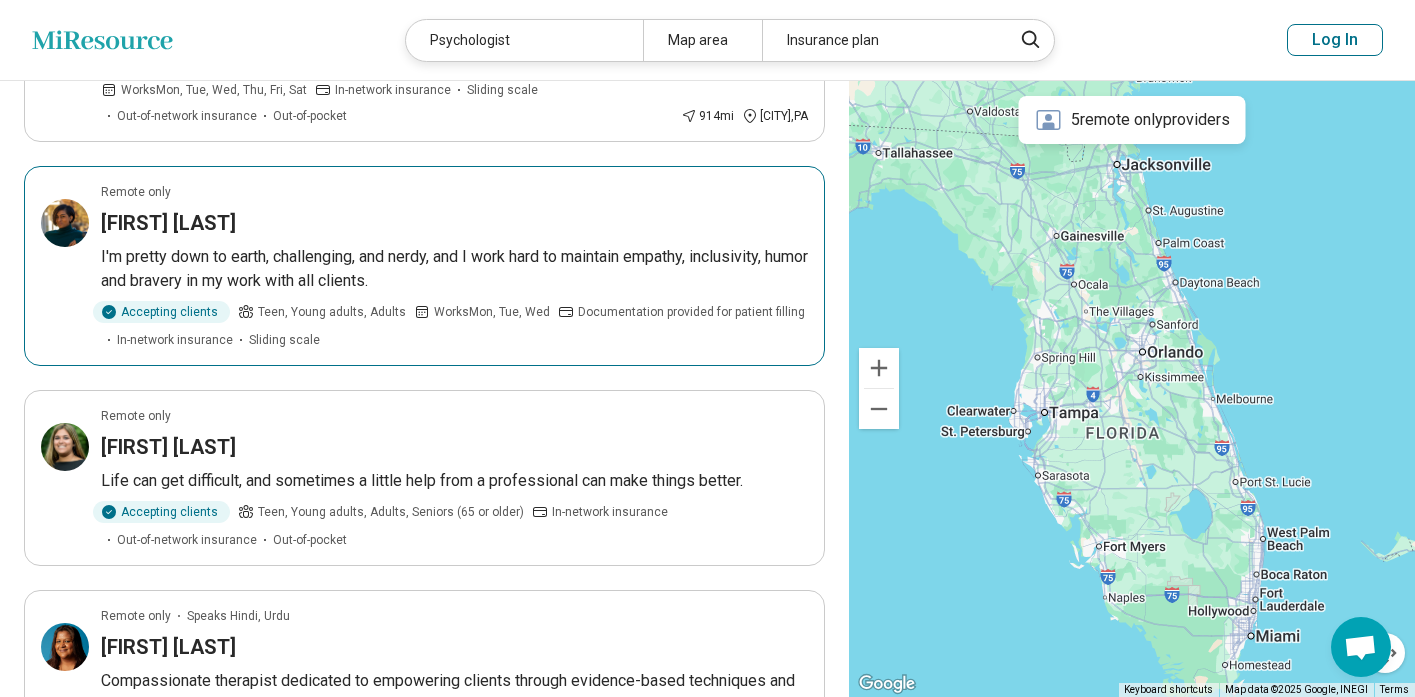 scroll, scrollTop: 324, scrollLeft: 0, axis: vertical 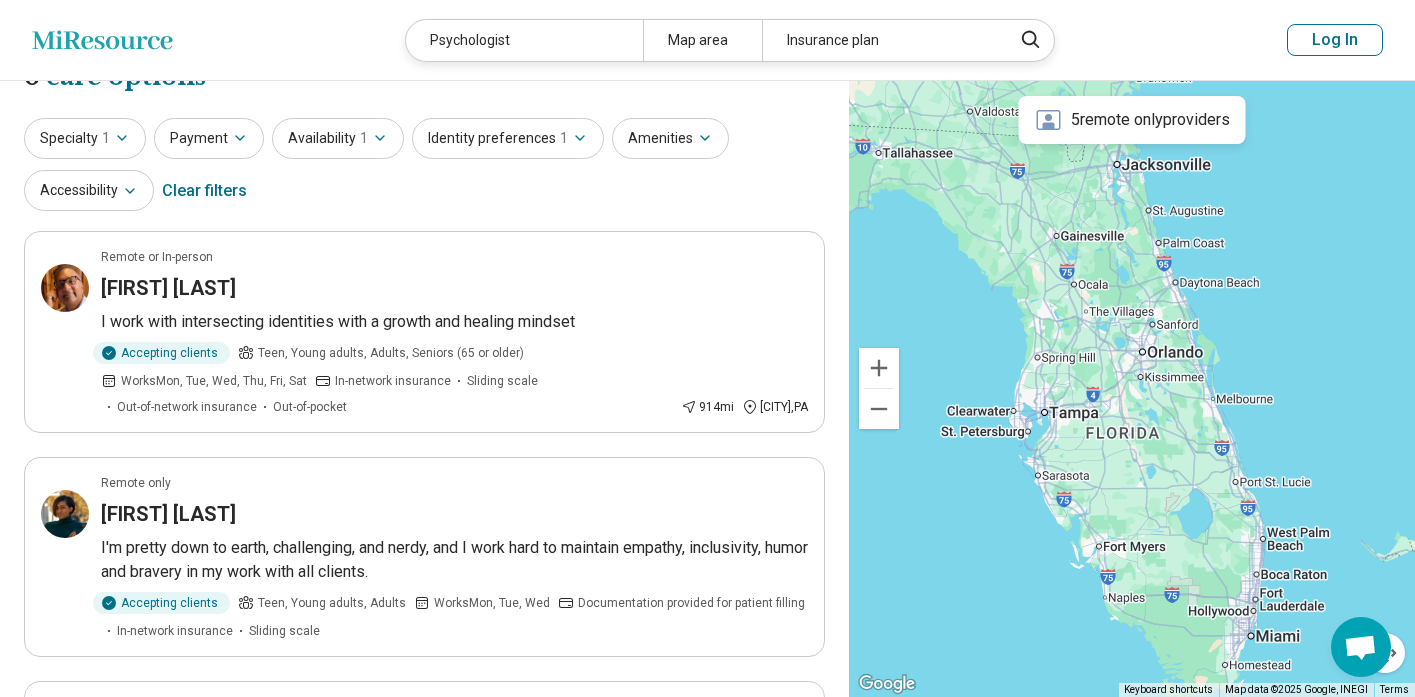 click on "5  remote only  providers" at bounding box center [1132, 120] 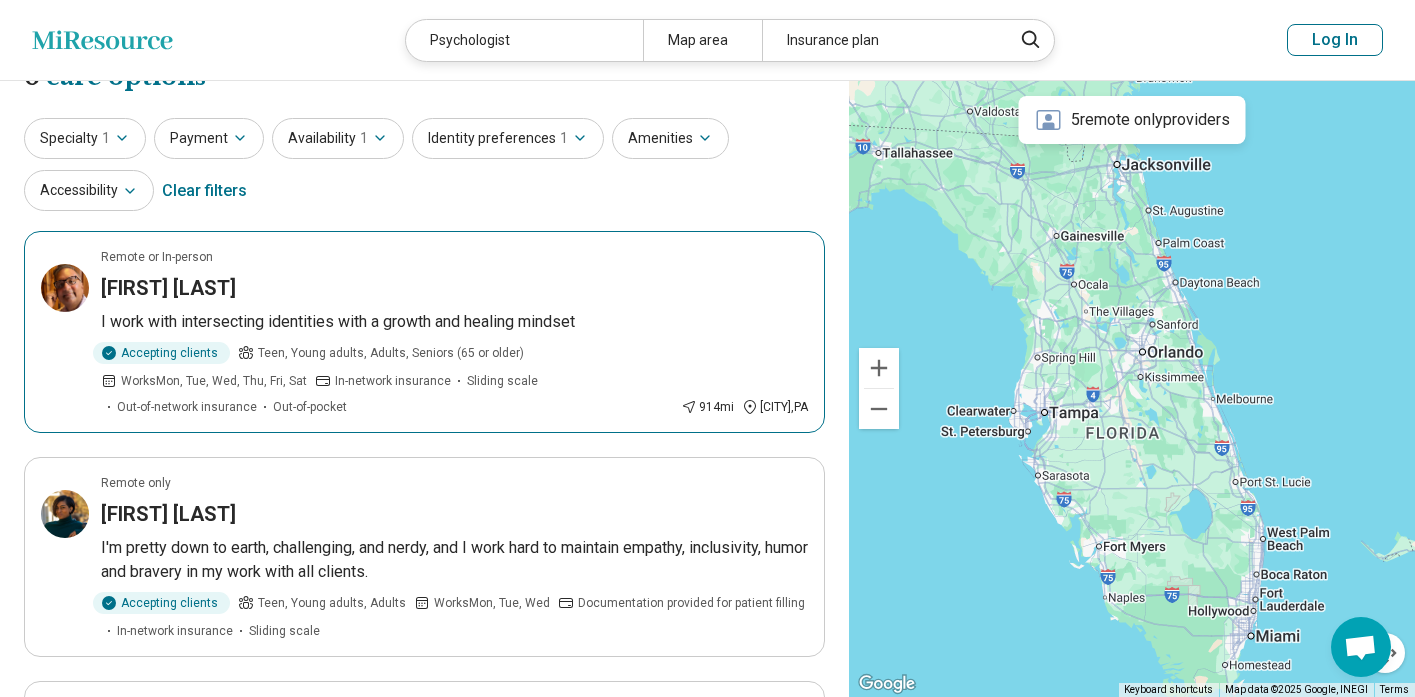 scroll, scrollTop: 0, scrollLeft: 0, axis: both 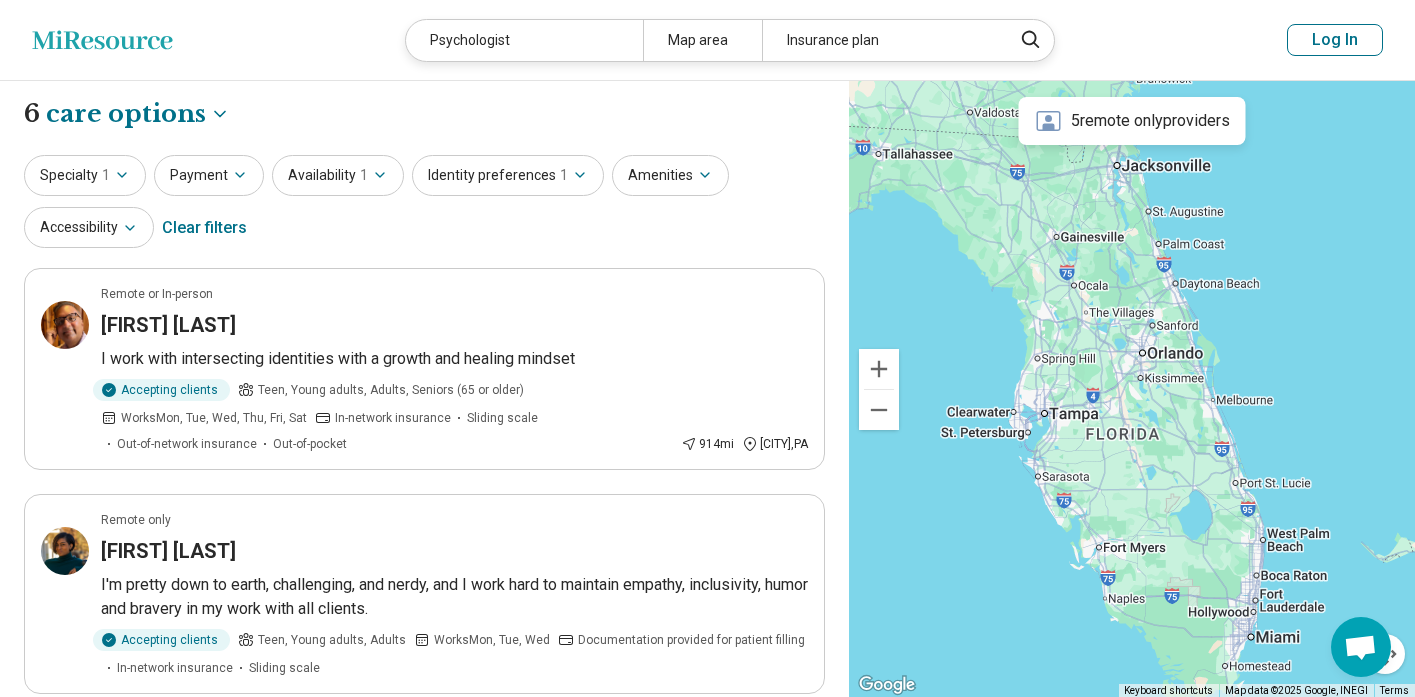 click 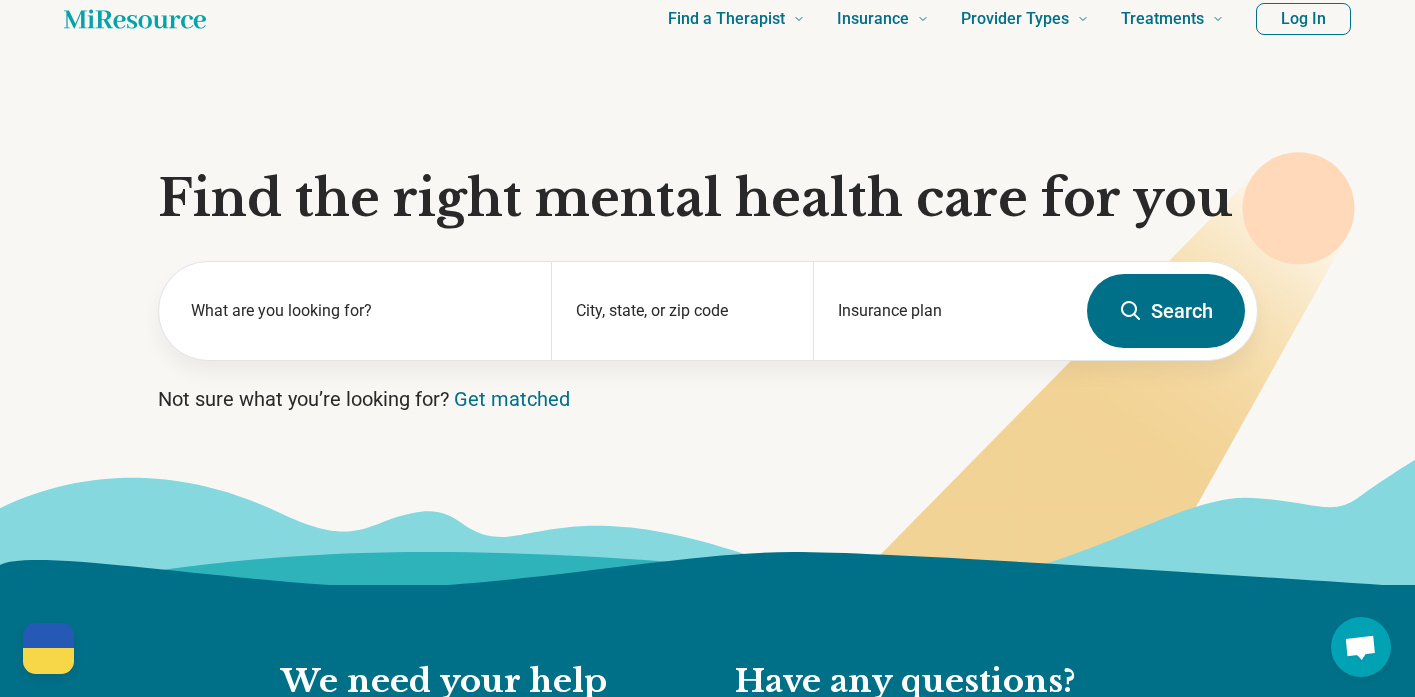 scroll, scrollTop: 0, scrollLeft: 0, axis: both 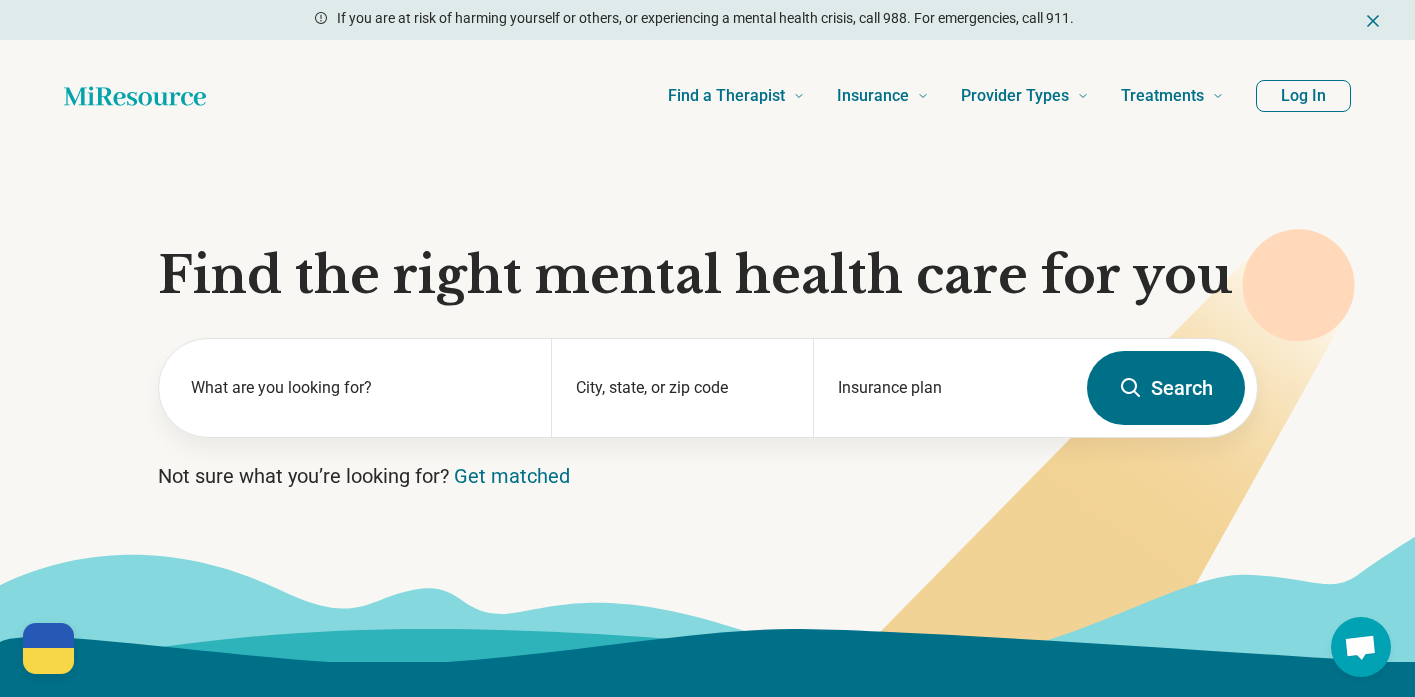 click 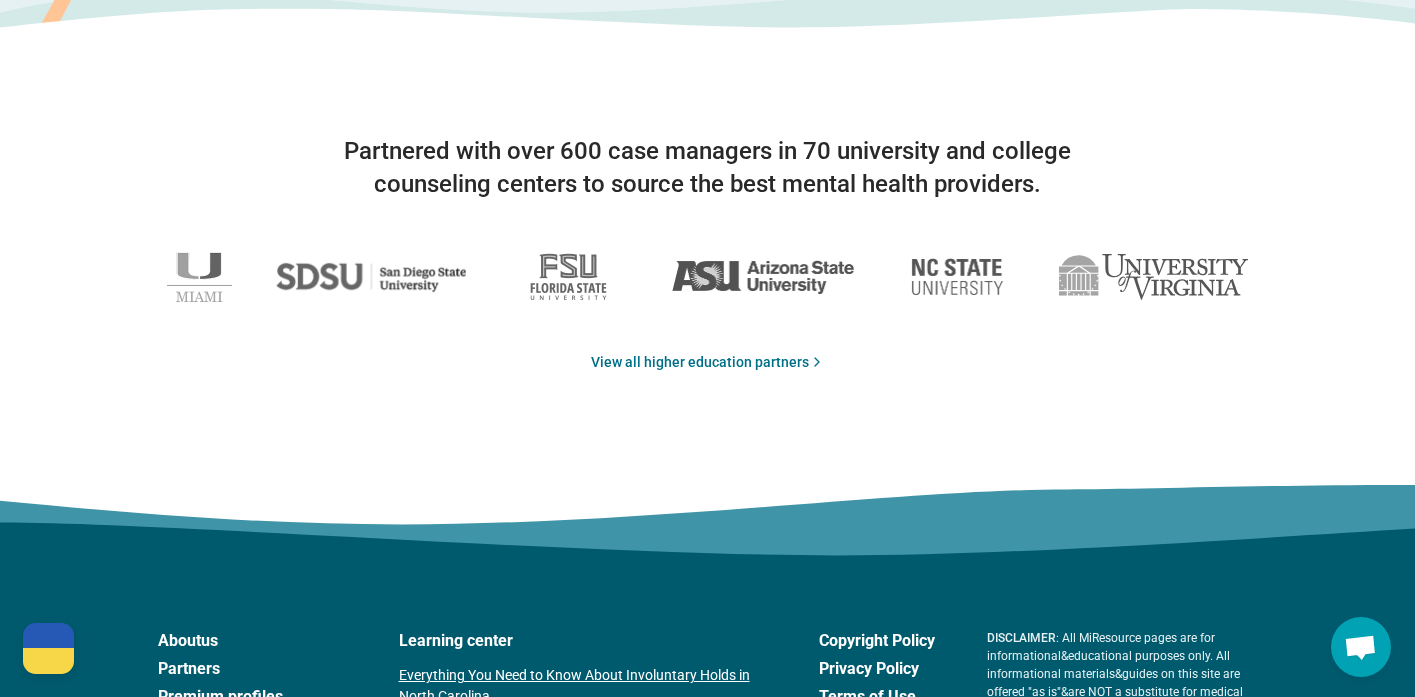 scroll, scrollTop: 3479, scrollLeft: 0, axis: vertical 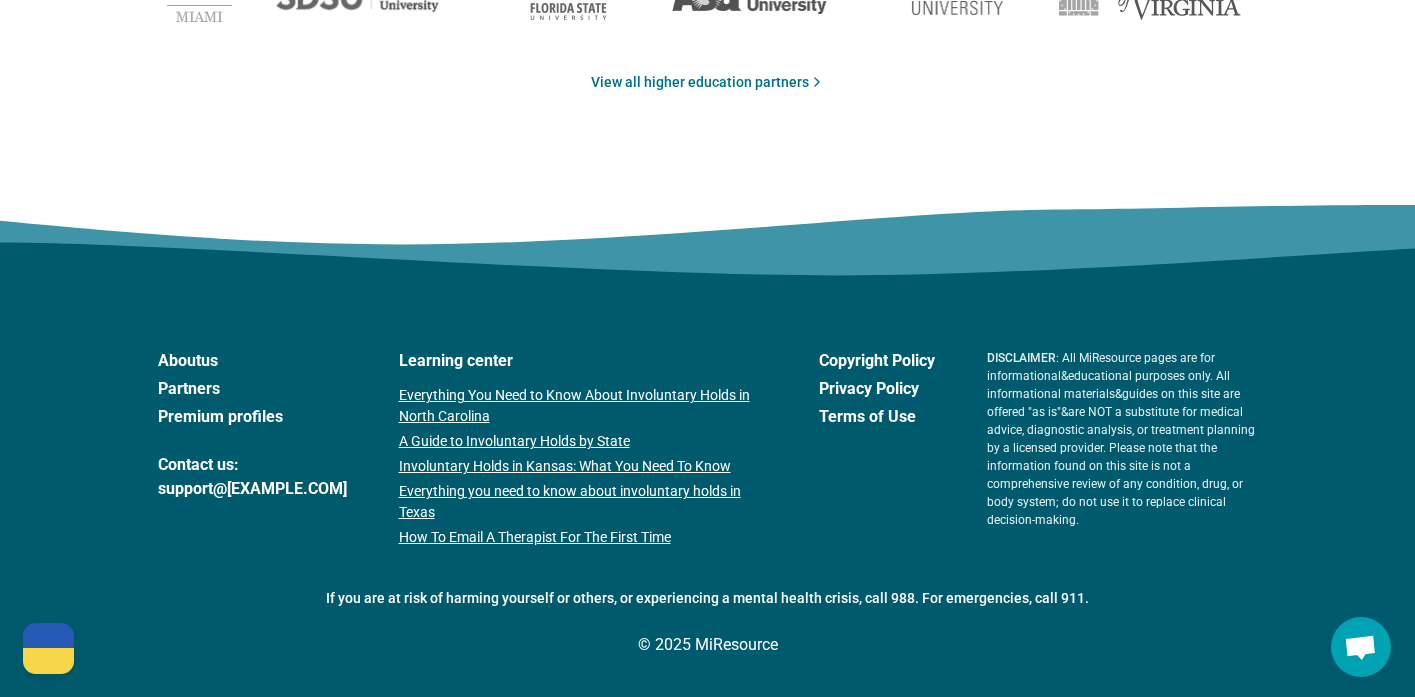 click on "About  us" at bounding box center [252, 361] 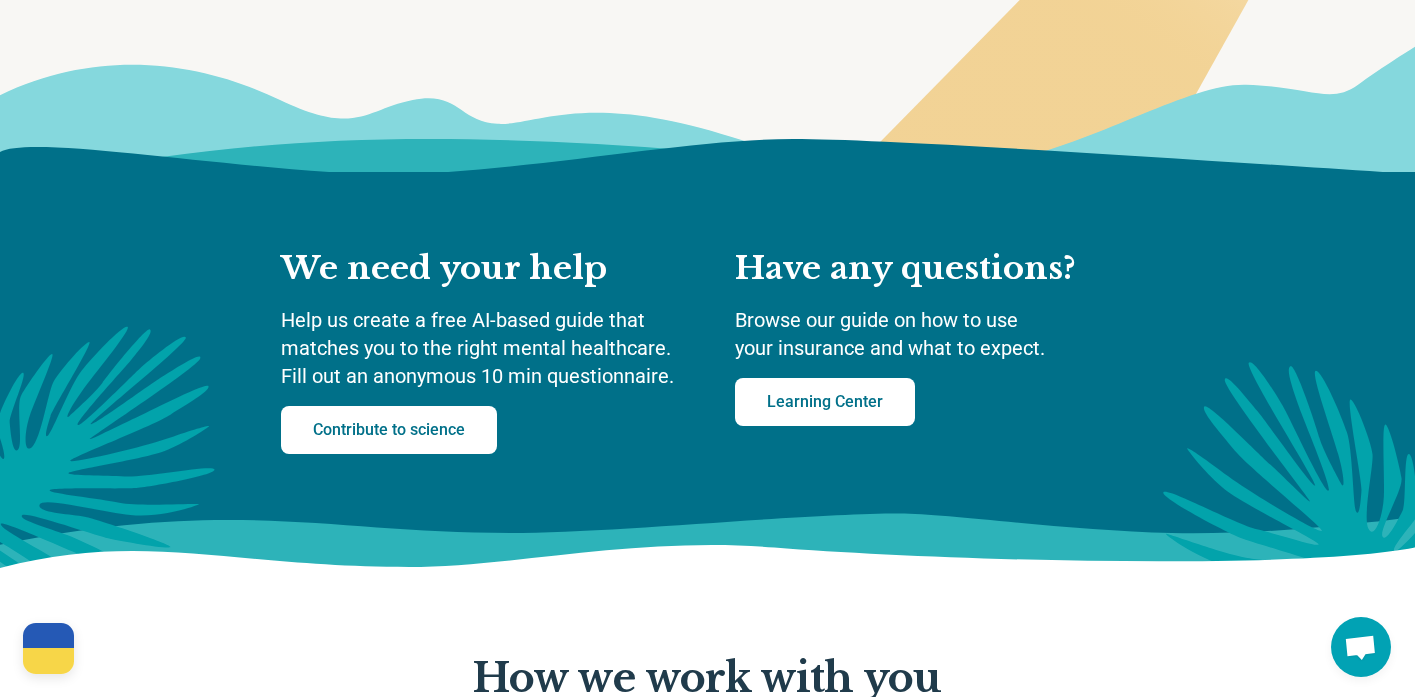 scroll, scrollTop: 0, scrollLeft: 0, axis: both 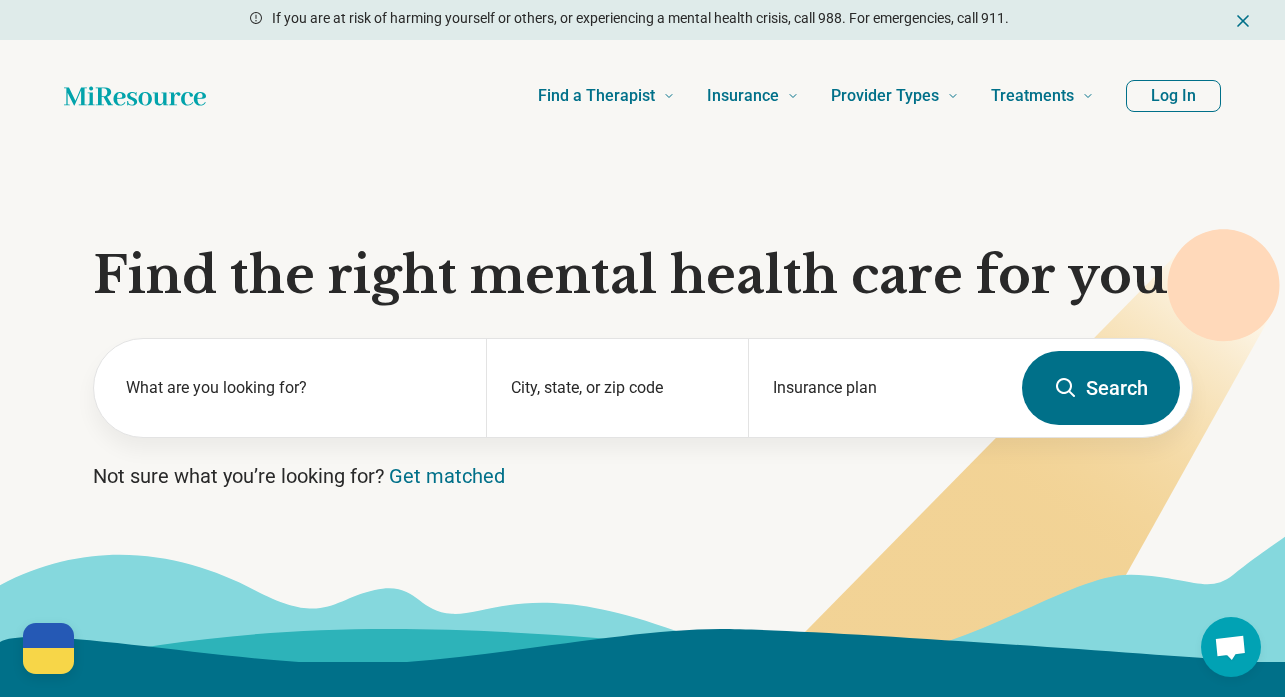 click on "Find a Therapist Mental Health Conditions ADHD Anxiety Anorexia Autism Bipolar Binge Eating Bulimia Depression OCD Panic Phobias Postpartum Depression PTSD Schizophrenia Social Anxiety Behavioral and Coping Challenges Alcohol Anger Issues Antisocial Borderline Personality Drug Use Gambling Hoarding Narcissistic Personality Disorder OCPD Personality Disorders Sex Addiction Skin Picking Trichotillomania Relationships & Life Events Adoption Divorce End of Life Grief & Loss Infertility Infidelity Life Transitions Parenting Pregnancy Loss Relationships Identity and Emotional Wellbeing Abuse Body Image Bullying Childhood Abuse Chronic Pain Domestic Abuse Gender Identity Loneliness Sexual Assault Self Harm Suicidal Ideation Trauma Career & Performance Burnout Career Learning Disorder Personal Growth Self Esteem Sleep Work Life Balance Insurance National Insurers Aetna Anthem Blue Cross Blue Shield Cigna Humana Optum UnitedHealthCare Government & Public Programs GEHA Medicaid Medicare TriCare Emblem Health Net Molina" at bounding box center [666, 96] 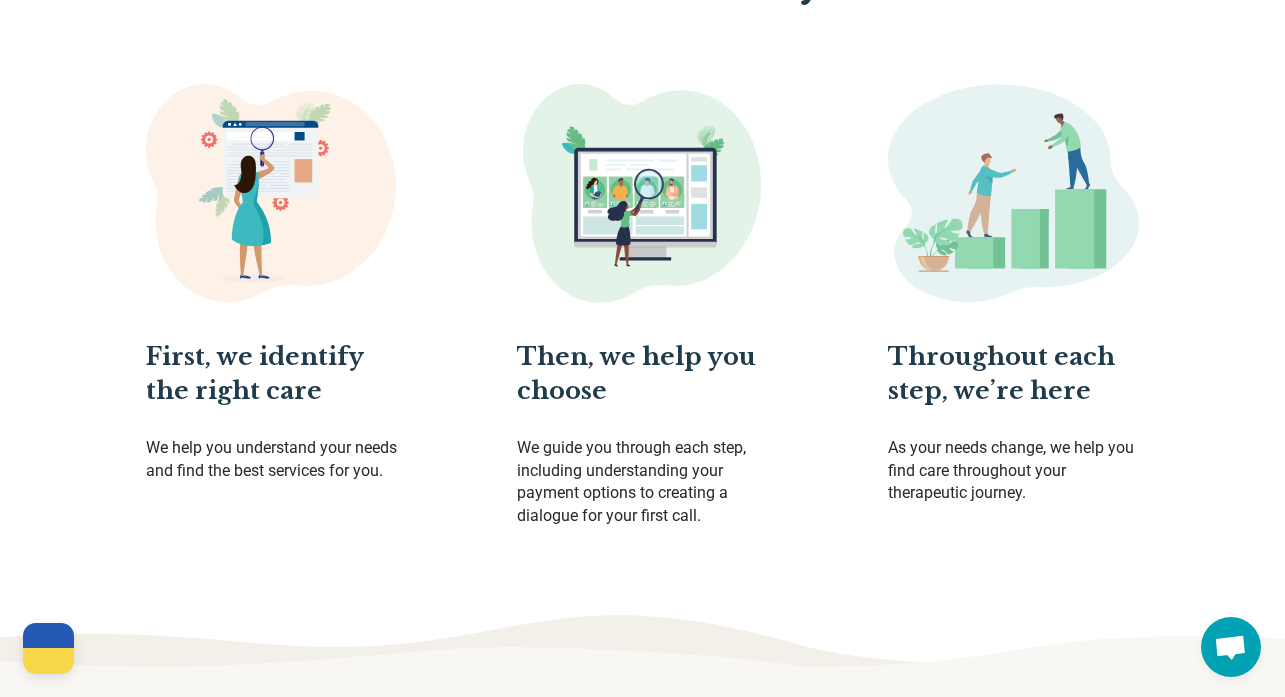 scroll, scrollTop: 1288, scrollLeft: 0, axis: vertical 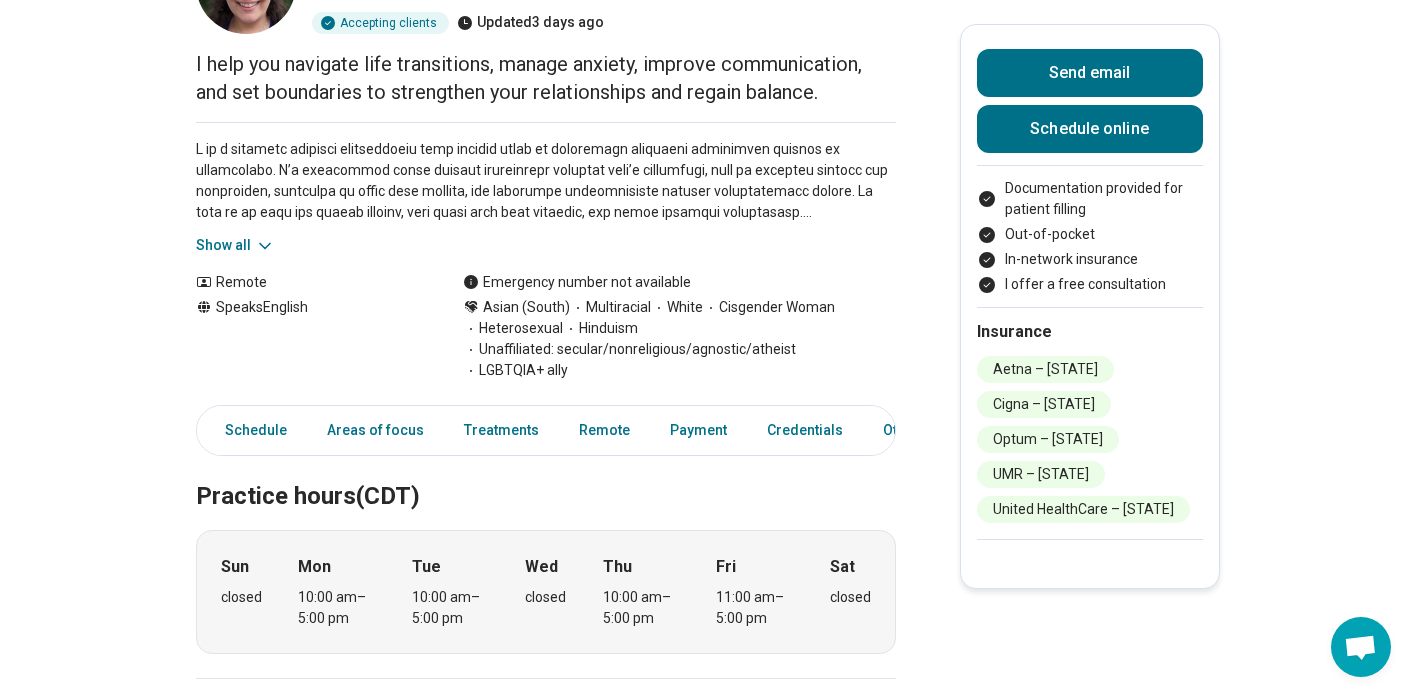 click 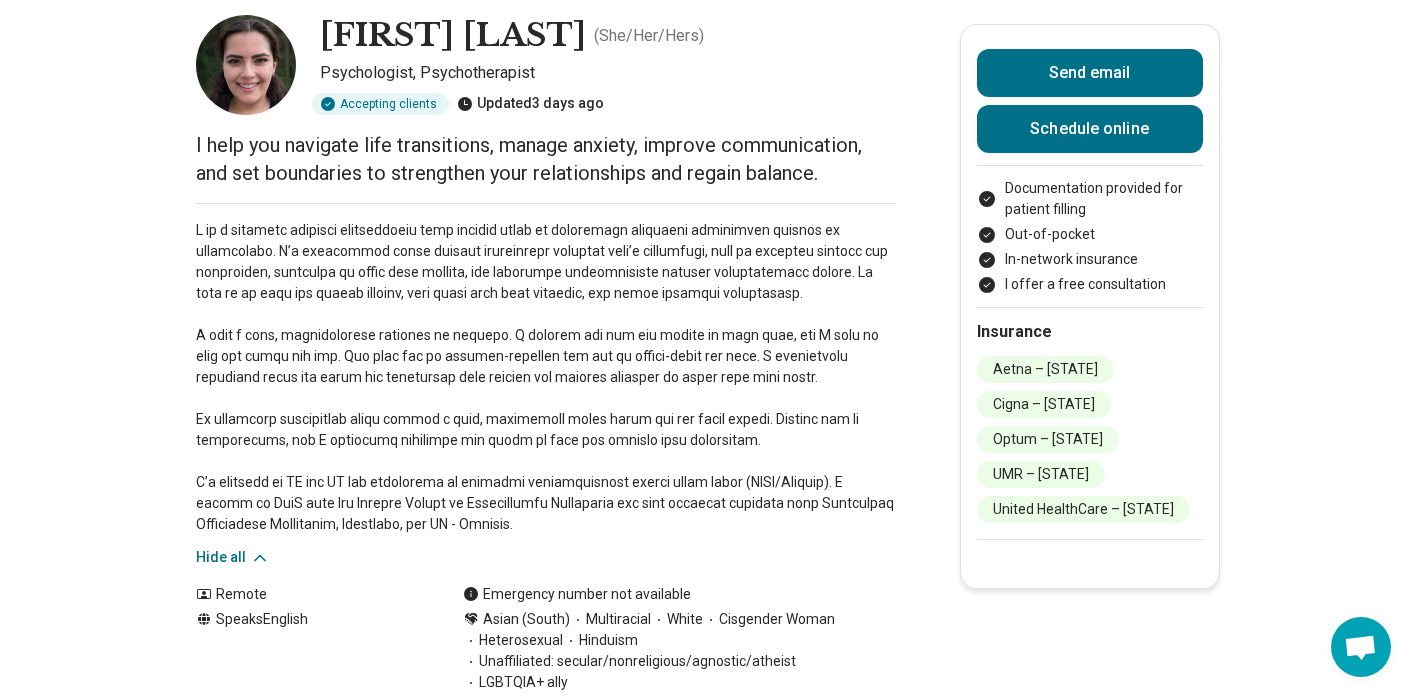 scroll, scrollTop: 0, scrollLeft: 0, axis: both 